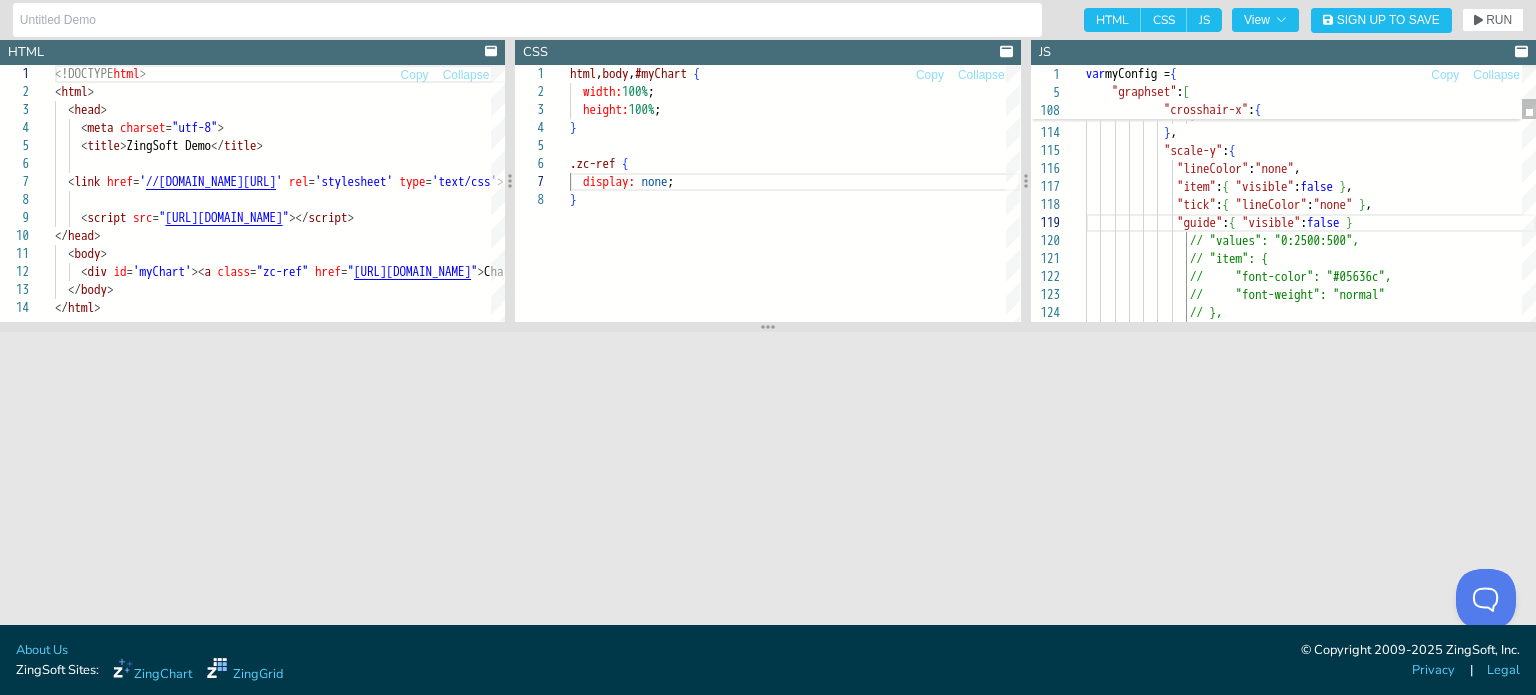 scroll, scrollTop: 0, scrollLeft: 0, axis: both 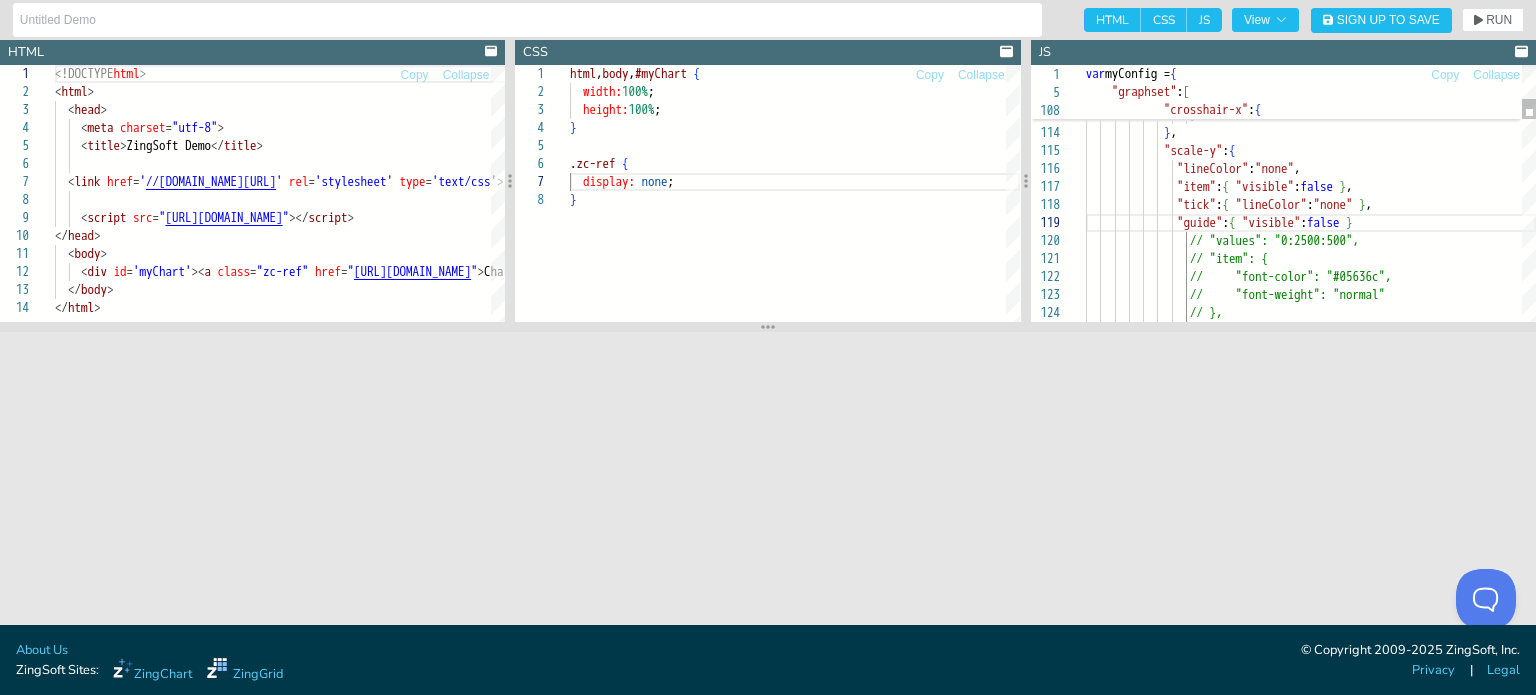 click on ""plot-label" :  {                  "line-width" : 1 ,                      "visible" :  false                  }              } ,              "scale-y" :  {                  // "values": "0:2500:500",                  // "item": {                  //     "font-color": "#05636c",                  //     "font-weight": "normal"                  // },                "lineColor" :  "none" ,                "item" :  {   "visible" :  false   } ,                "tick" :  {   "lineColor" :  "none"   } ,                "guide" :  {   "visible" :  false   }" at bounding box center (1311, 1404) 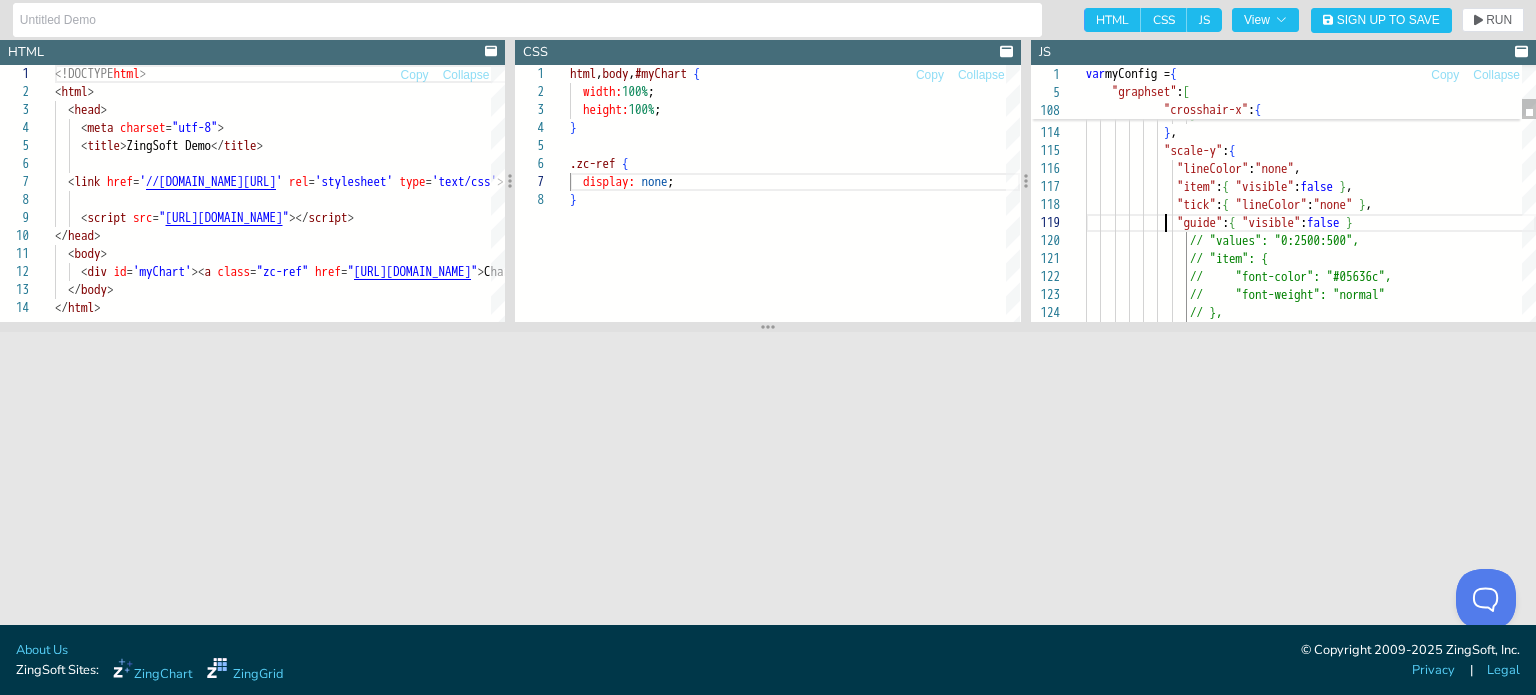 scroll, scrollTop: 52, scrollLeft: 305, axis: both 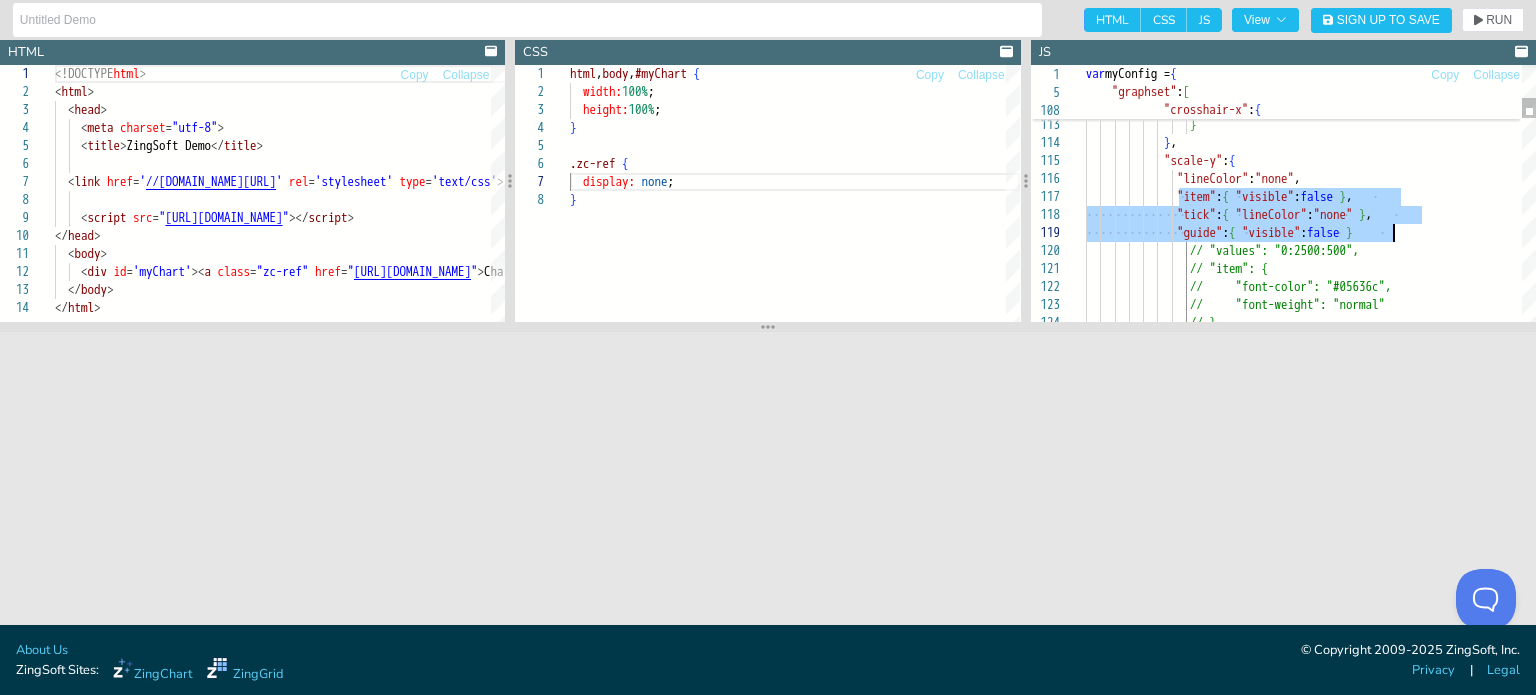 drag, startPoint x: 1182, startPoint y: 192, endPoint x: 1427, endPoint y: 231, distance: 248.08466 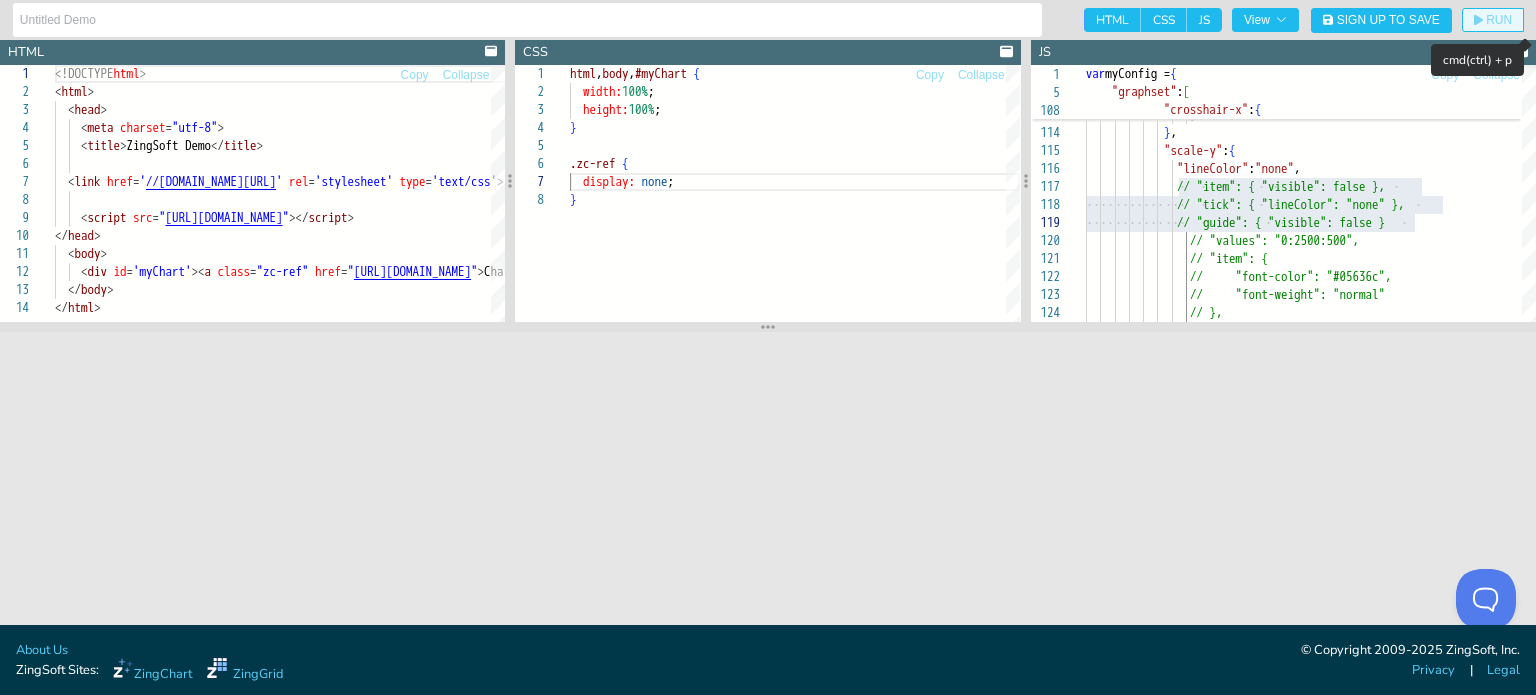 click on "RUN" 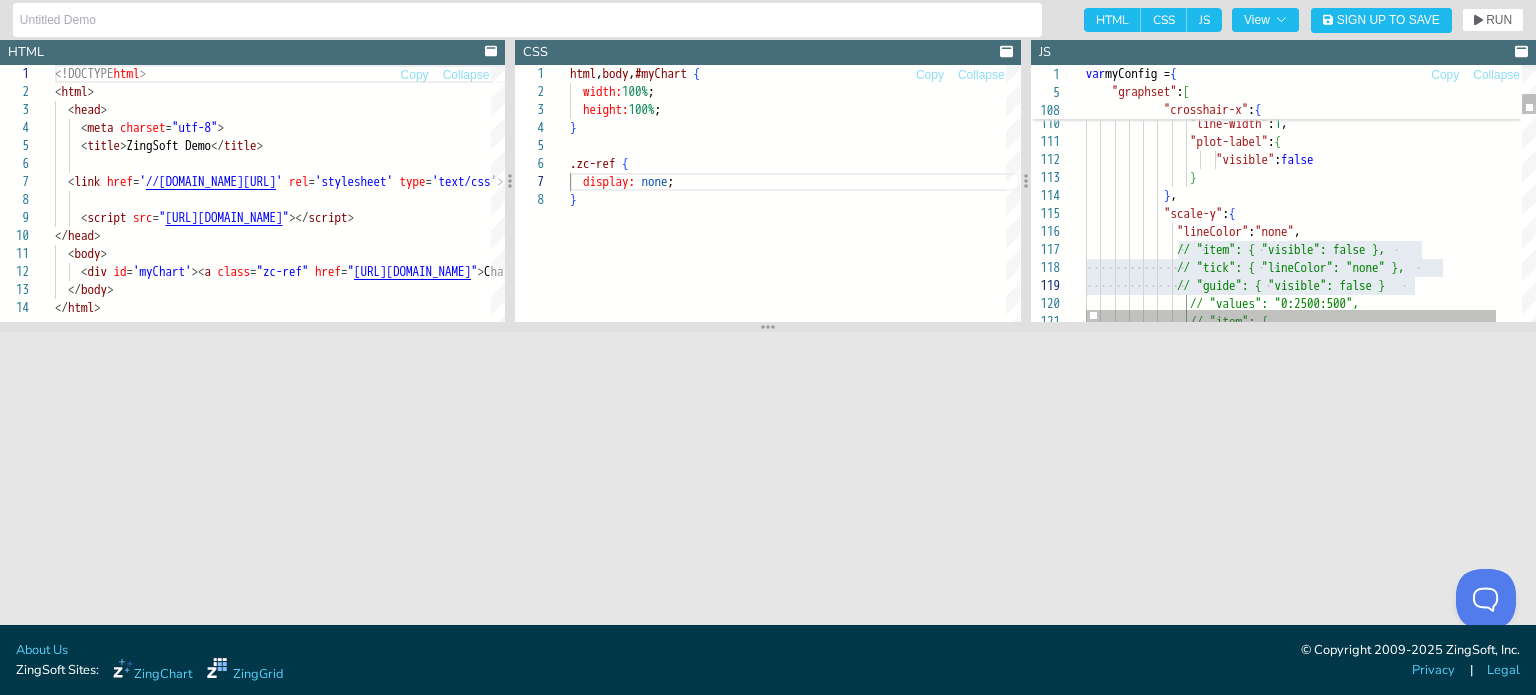 click on "// "item": {                  // "values": "0:2500:500",                // "guide": { "visible": false }                // "item": { "visible": false },                // "tick": { "lineColor": "none" },                "lineColor" :  "none" ,              "scale-y" :  {              } ,                  }                      "visible" :  false                  "plot-label" :  {                  "line-width" : 1 ,                  "line-color" : "#fff" ,              "crosshair-x" :  {" at bounding box center [1325, 1467] 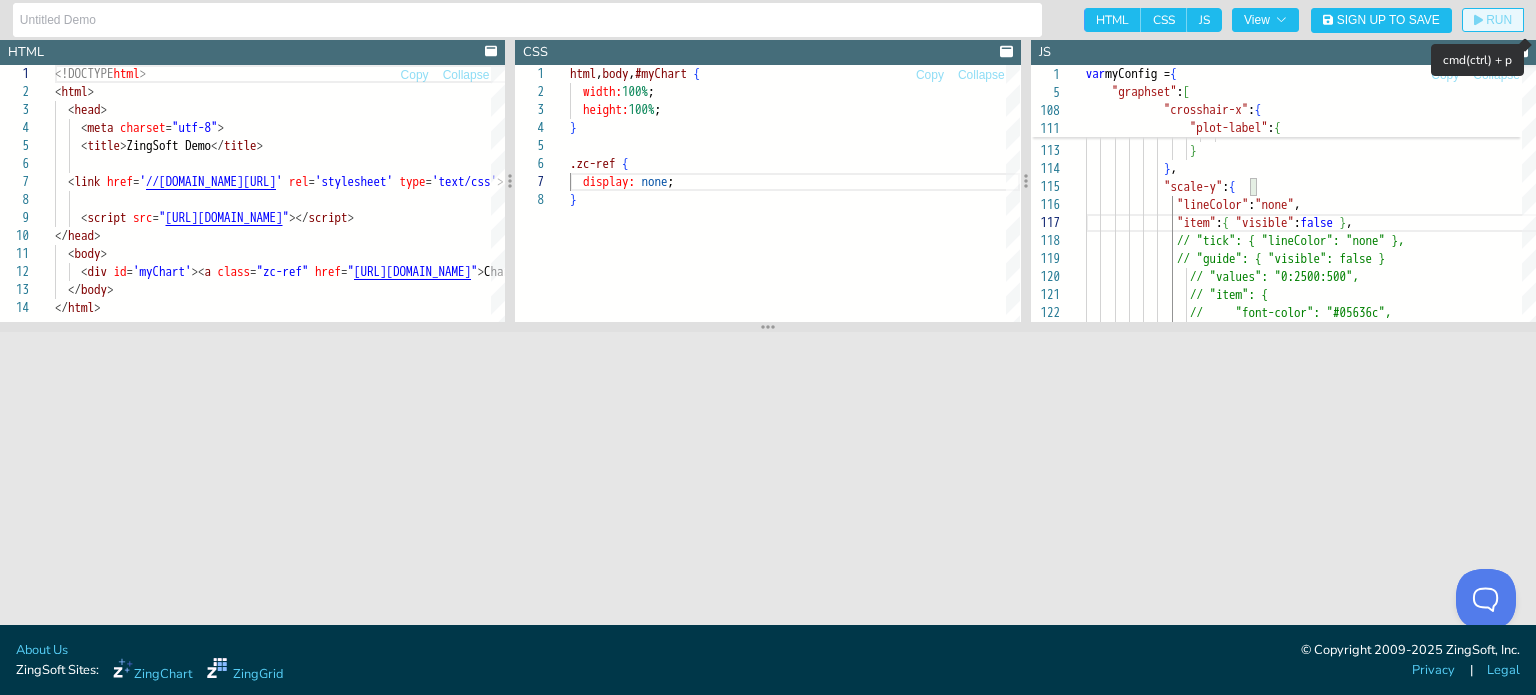 click on "RUN" 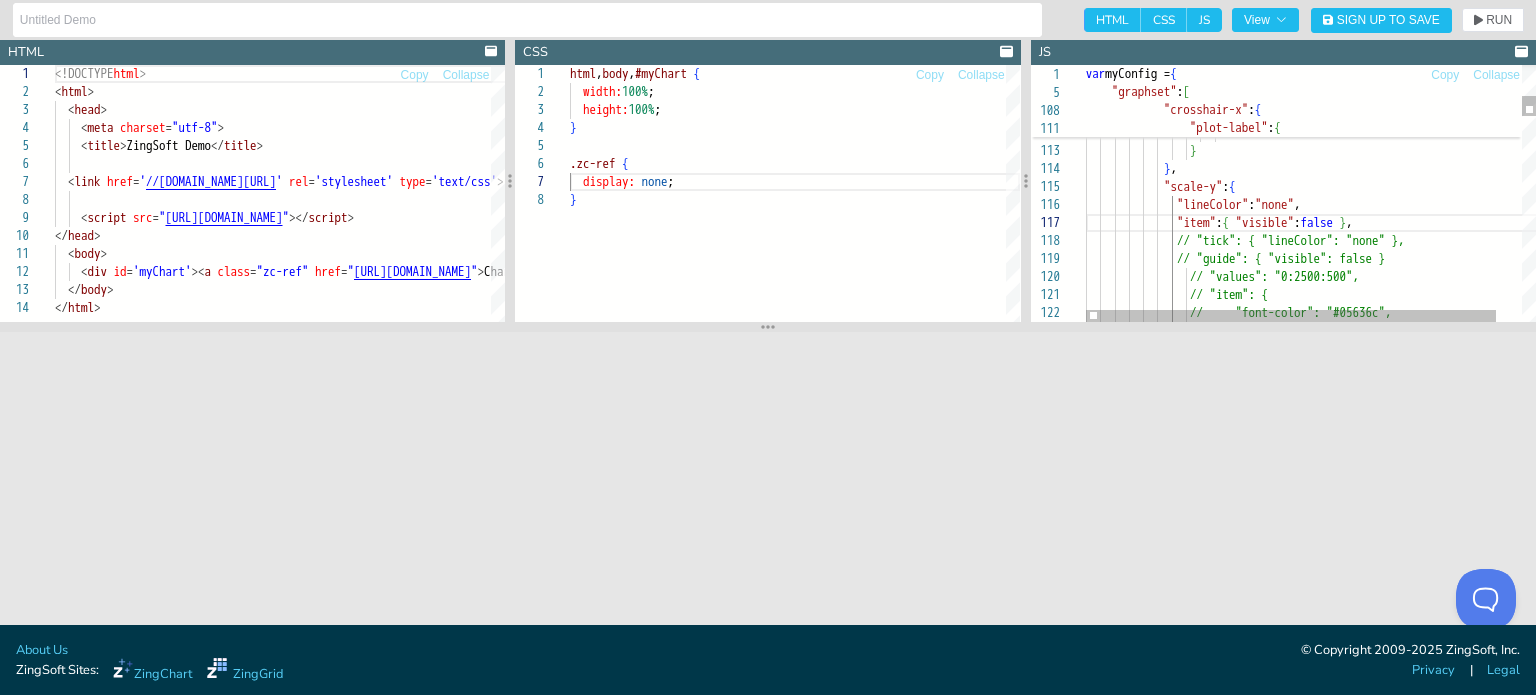 click on "// "item": {                  // "values": "0:2500:500",                // "guide": { "visible": false }                "item" :  {   "visible" :  false   } ,                // "tick": { "lineColor": "none" },                "lineColor" :  "none" ,              "scale-y" :  {              } ,                  }                      "visible" :  false                  "plot-label" :  {                  "line-width" : 1 ,                  "line-color" : "#fff" ,              "crosshair-x" :  {                  //     "font-color": "#05636c"," at bounding box center (1325, 1440) 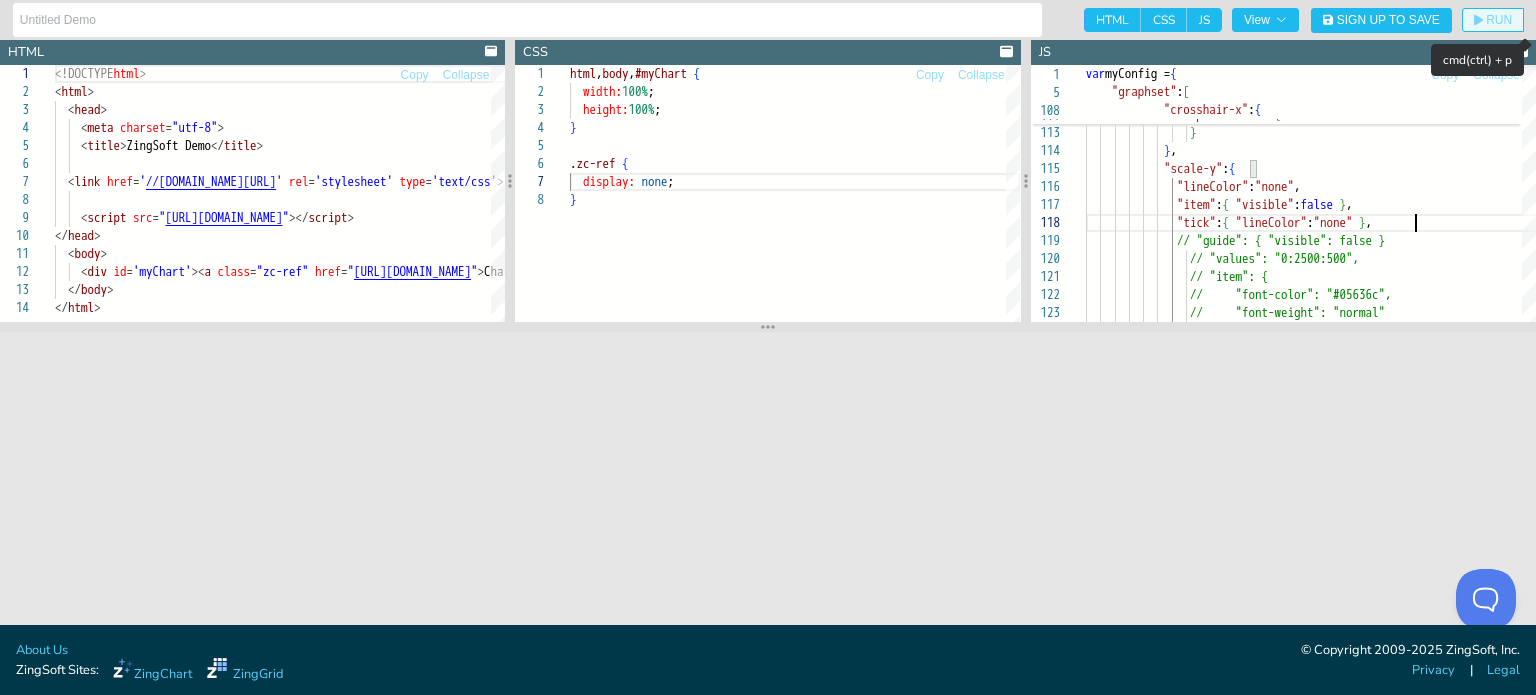 click on "RUN" 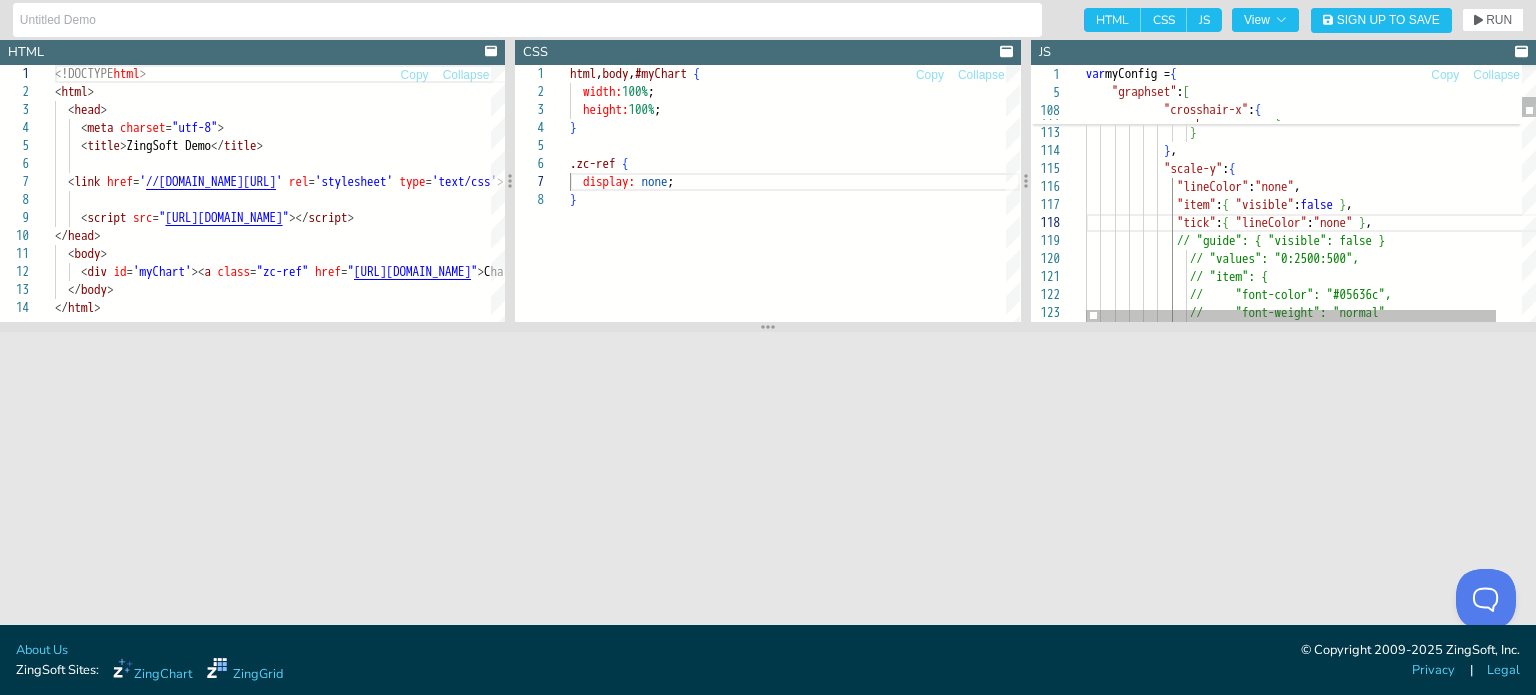click on "// "item": {                  // "values": "0:2500:500",                // "guide": { "visible": false }                "item" :  {   "visible" :  false   } ,                "tick" :  {   "lineColor" :  "none"   } ,                "lineColor" :  "none" ,              "scale-y" :  {              } ,                  }                      "visible" :  false                  "plot-label" :  {                  "line-width" : 1 ,                  "line-color" : "#fff" ,                  //     "font-color": "#05636c",                  //     "font-weight": "normal"" at bounding box center [1325, 1422] 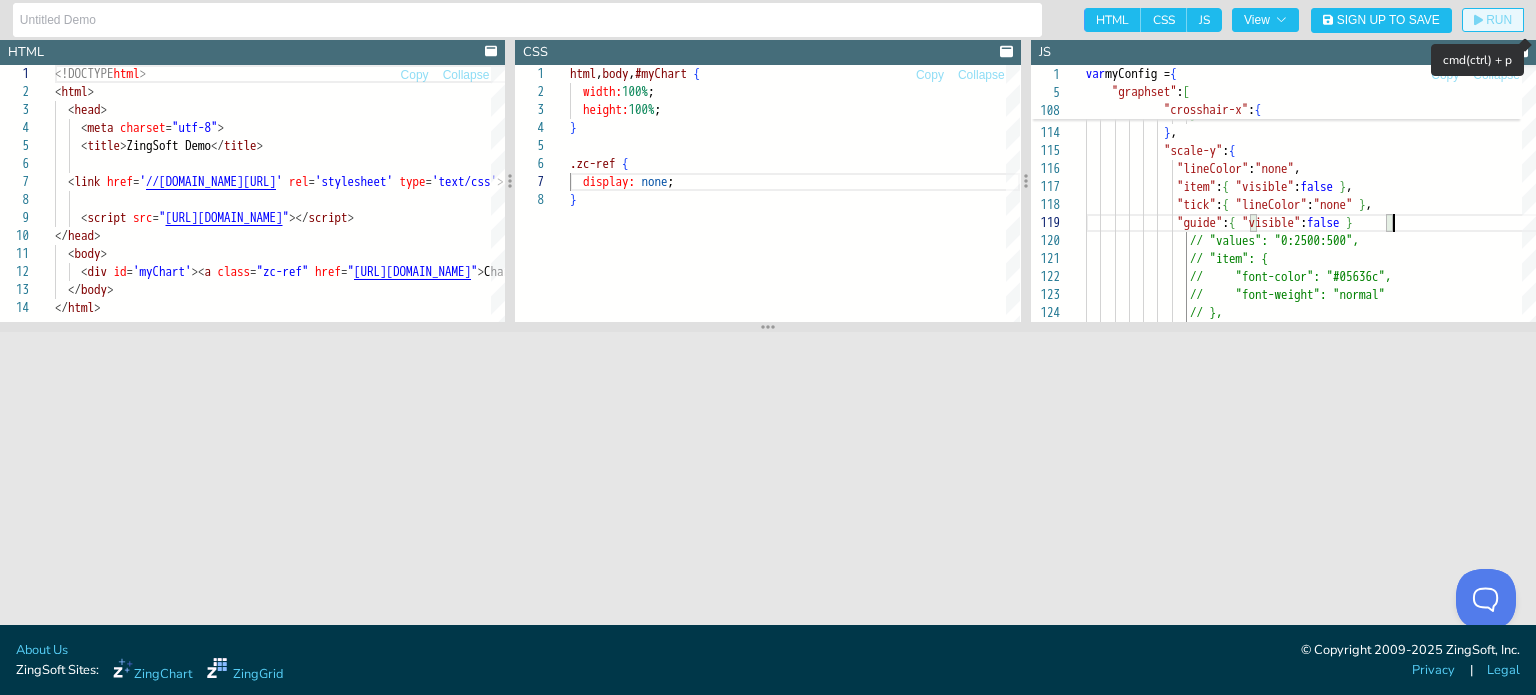 click 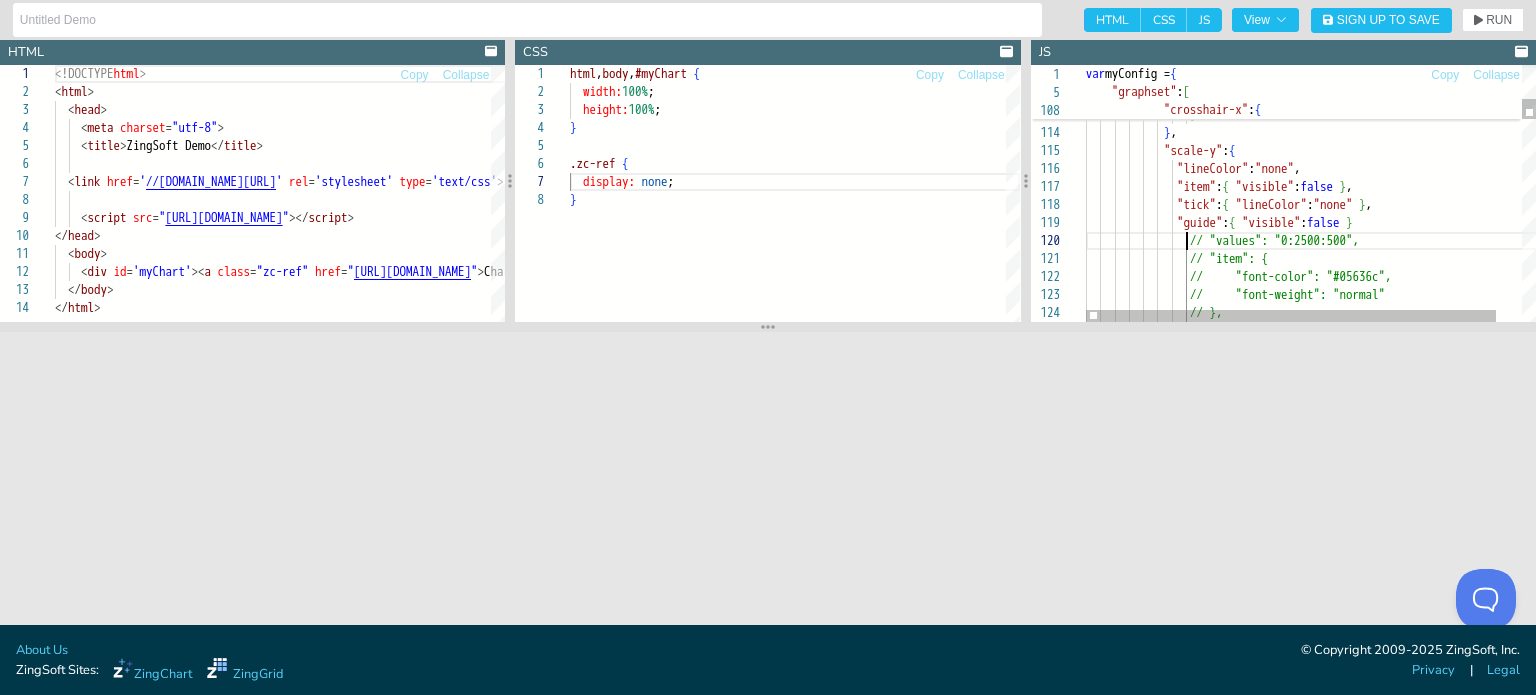 scroll, scrollTop: 52, scrollLeft: 305, axis: both 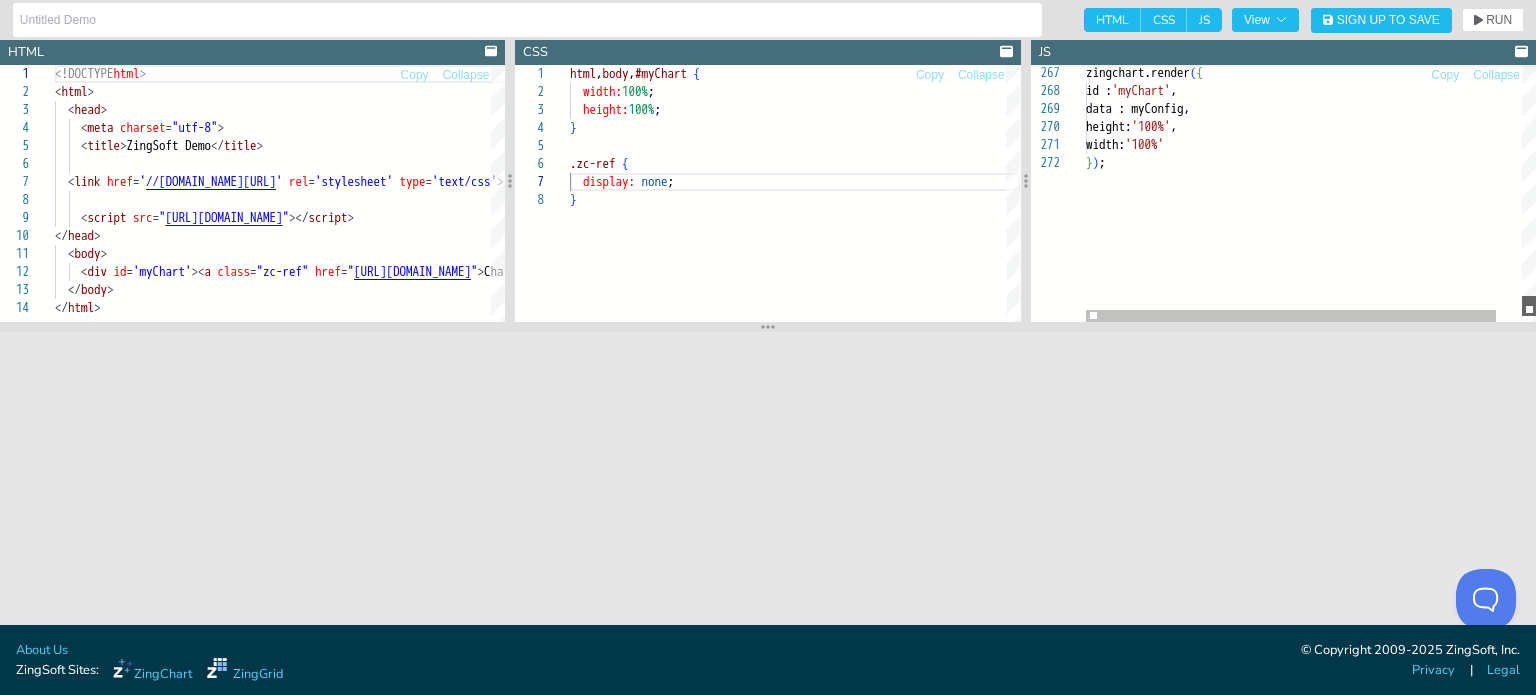 click at bounding box center [1529, 306] 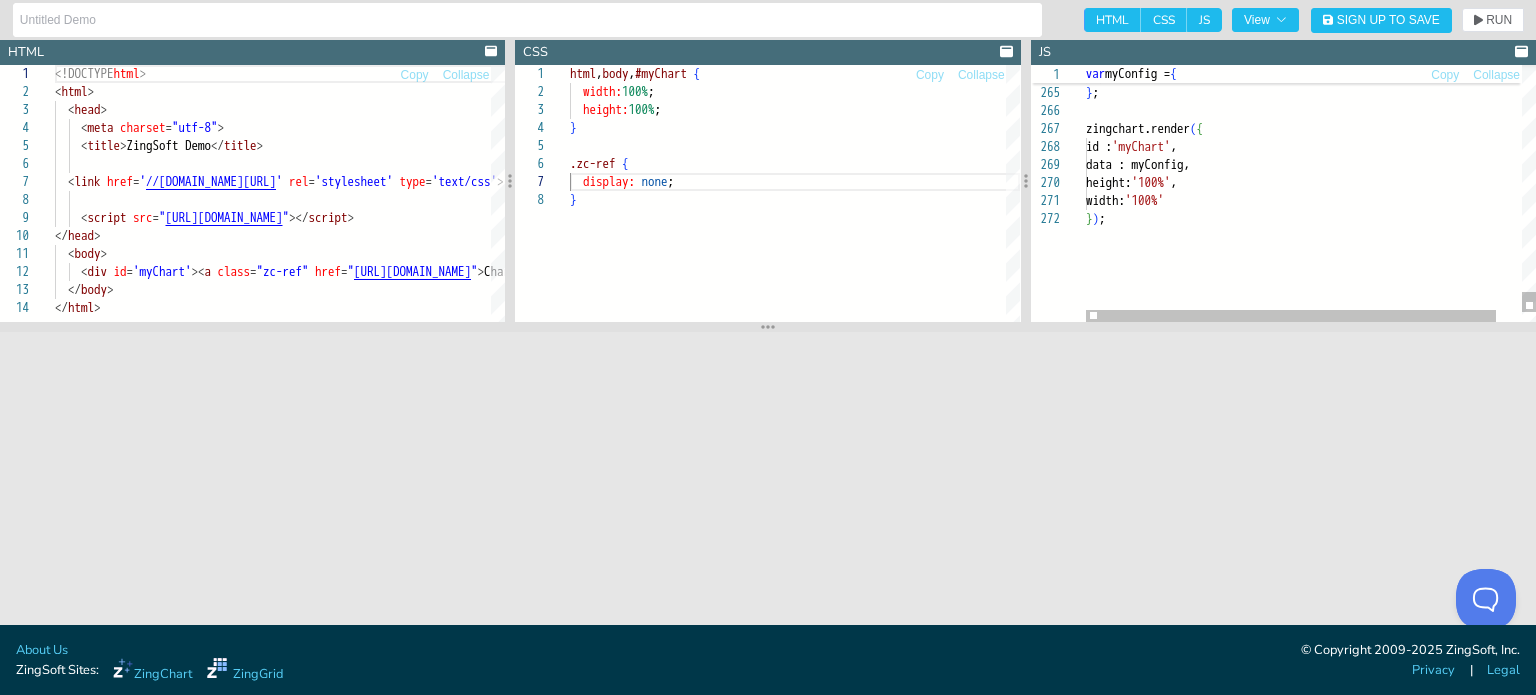 click on "} ) ;   height:  '100%' ,    width:  '100%'     data : myConfig,    id :  'myChart' ,  zingchart.render ( {   } ;      ]          }" at bounding box center (1325, -1354) 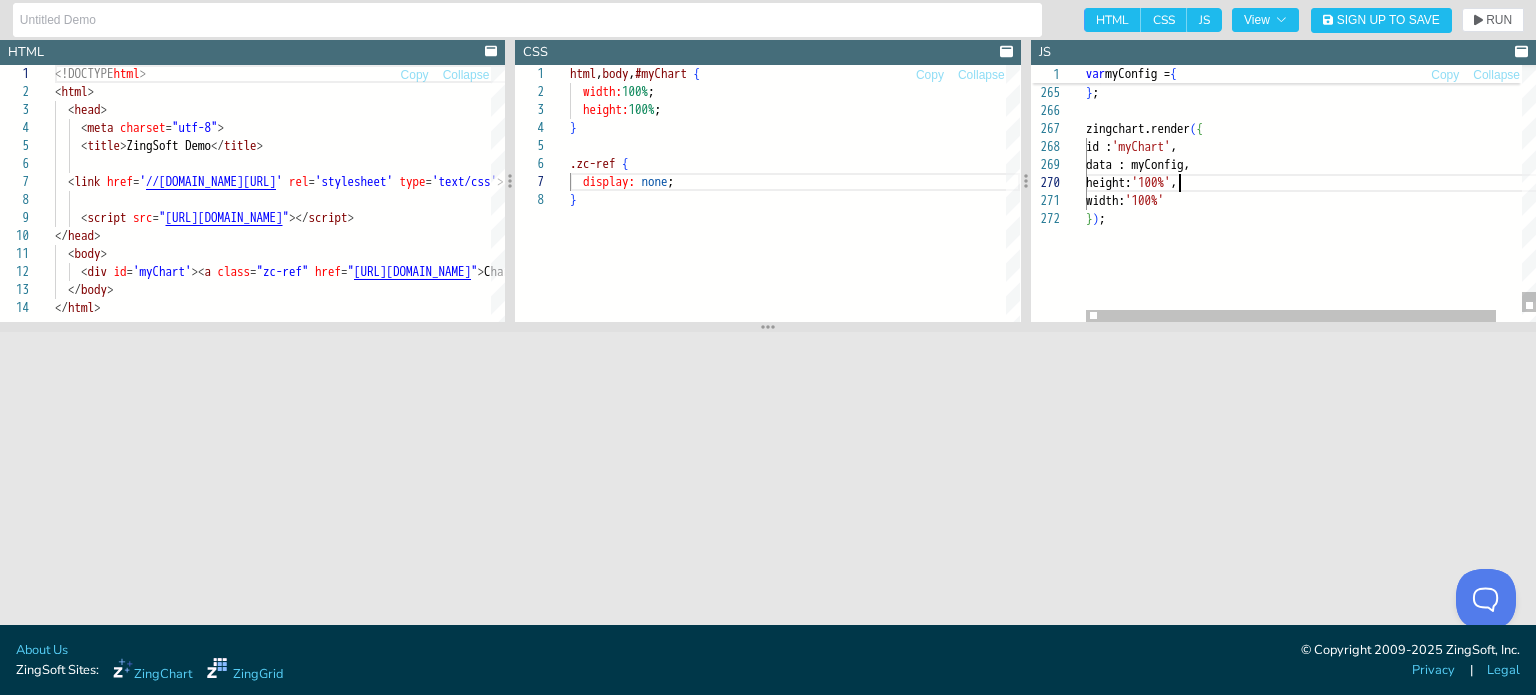 scroll, scrollTop: 52, scrollLeft: 135, axis: both 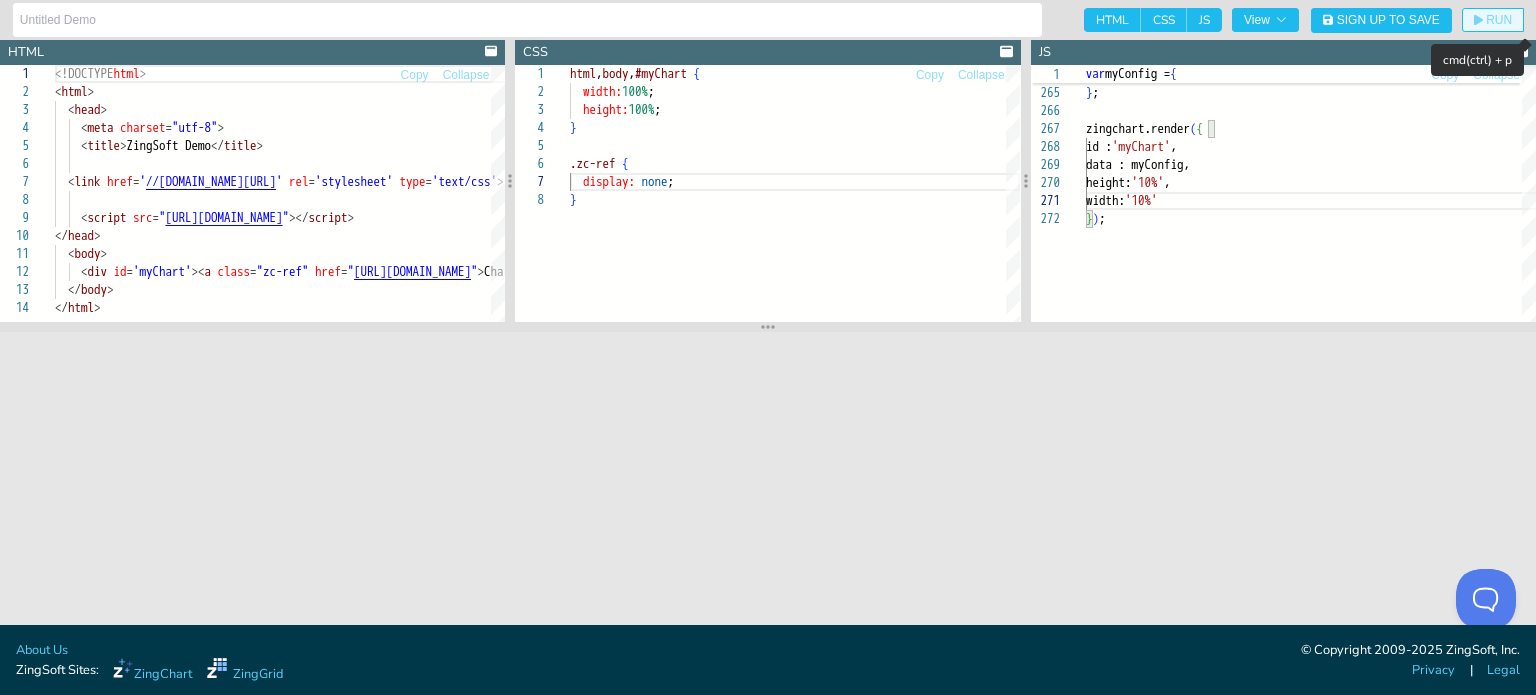 click on "RUN" 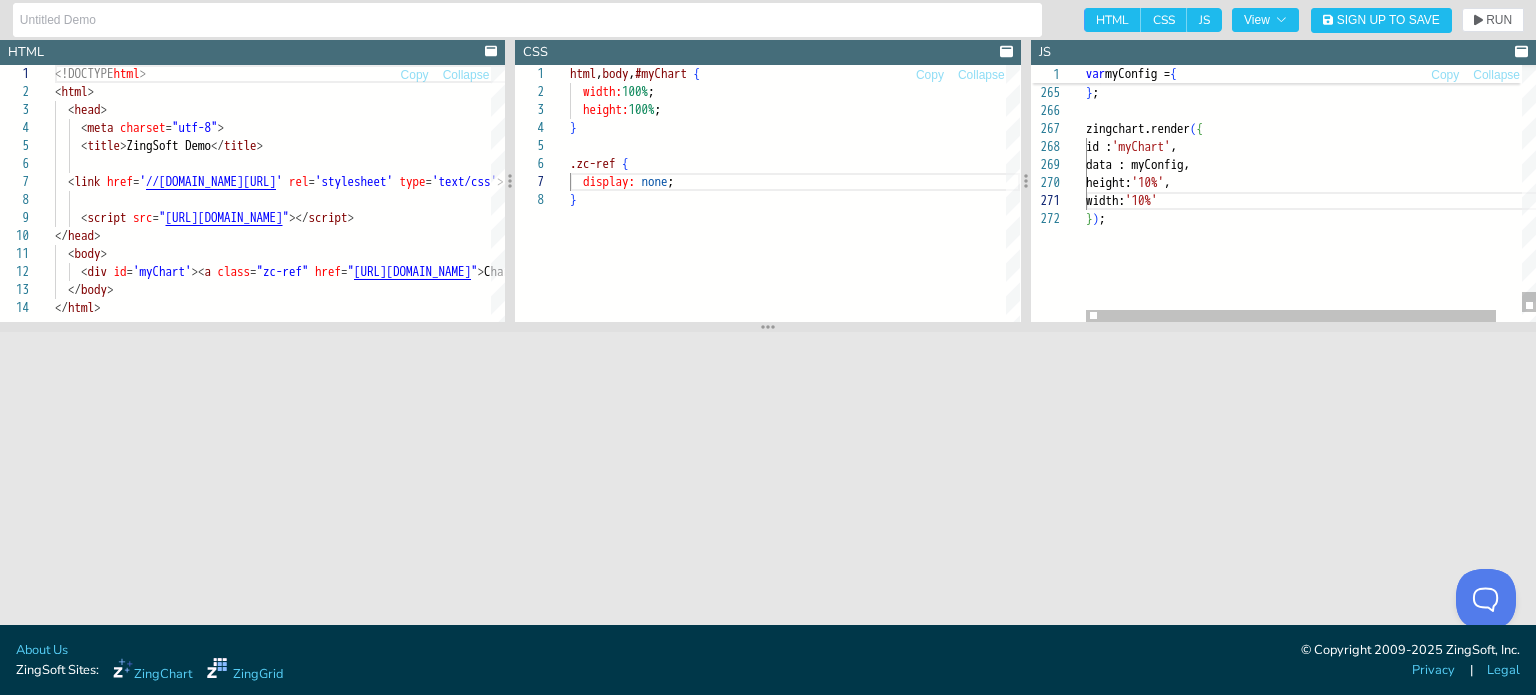 click on "} ) ;   height:  '10%' ,    width:  '10%'     data : myConfig,    id :  'myChart' ,  zingchart.render ( {   } ;      ]          }" at bounding box center (1325, -1354) 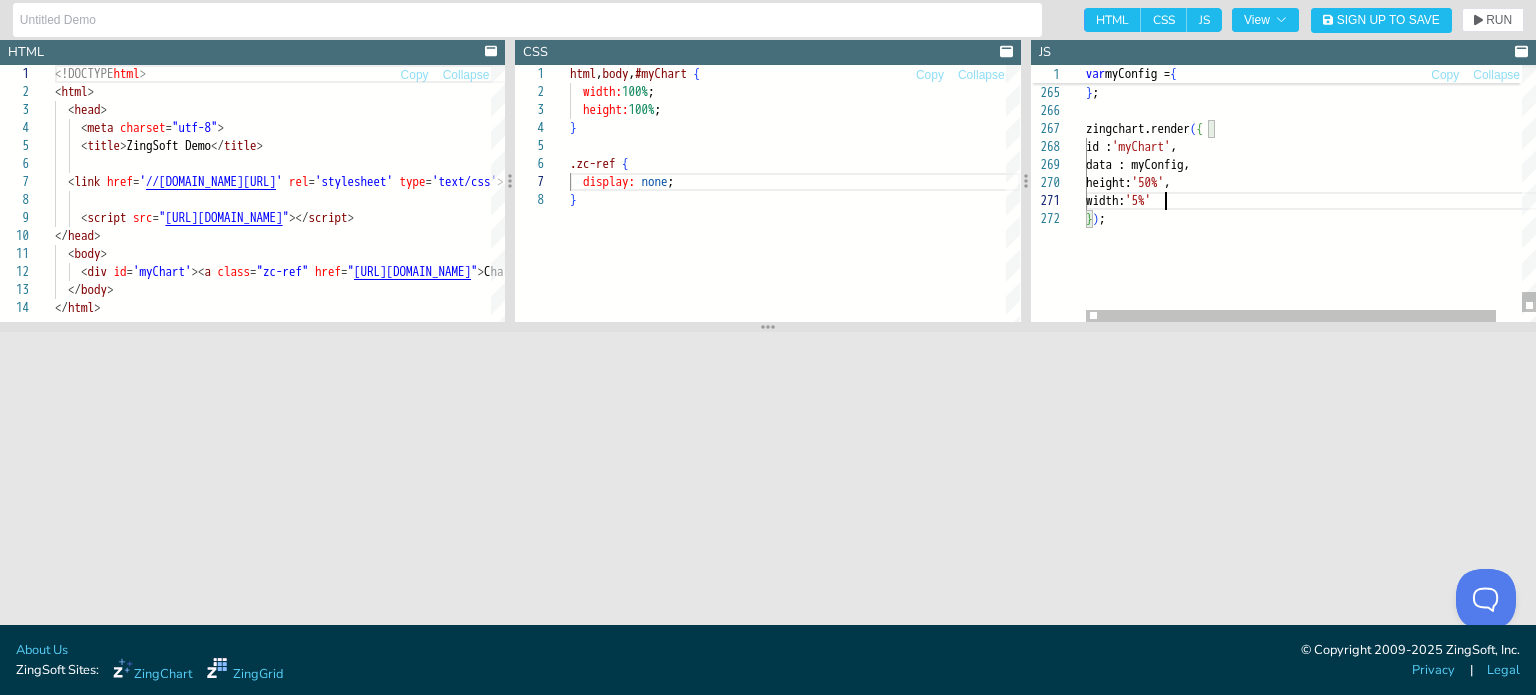 scroll, scrollTop: 126, scrollLeft: 84, axis: both 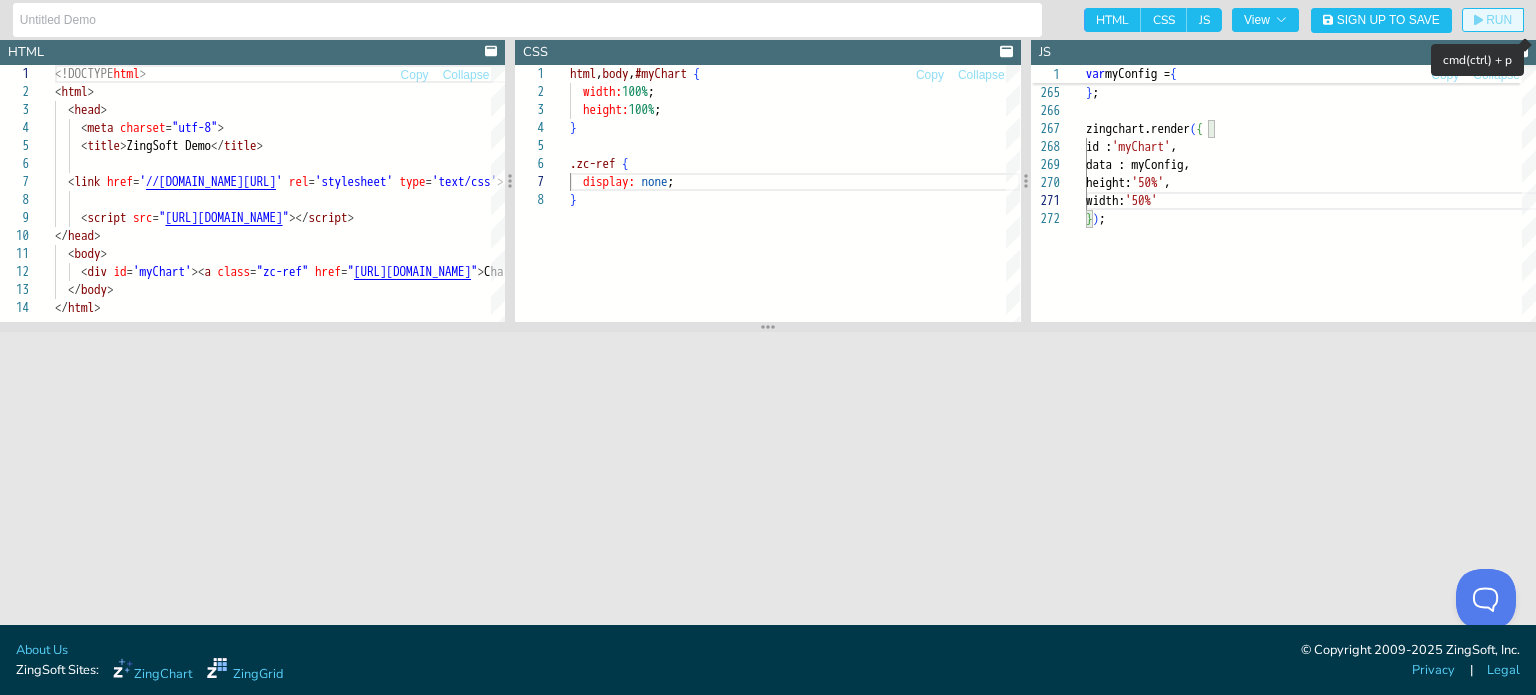click 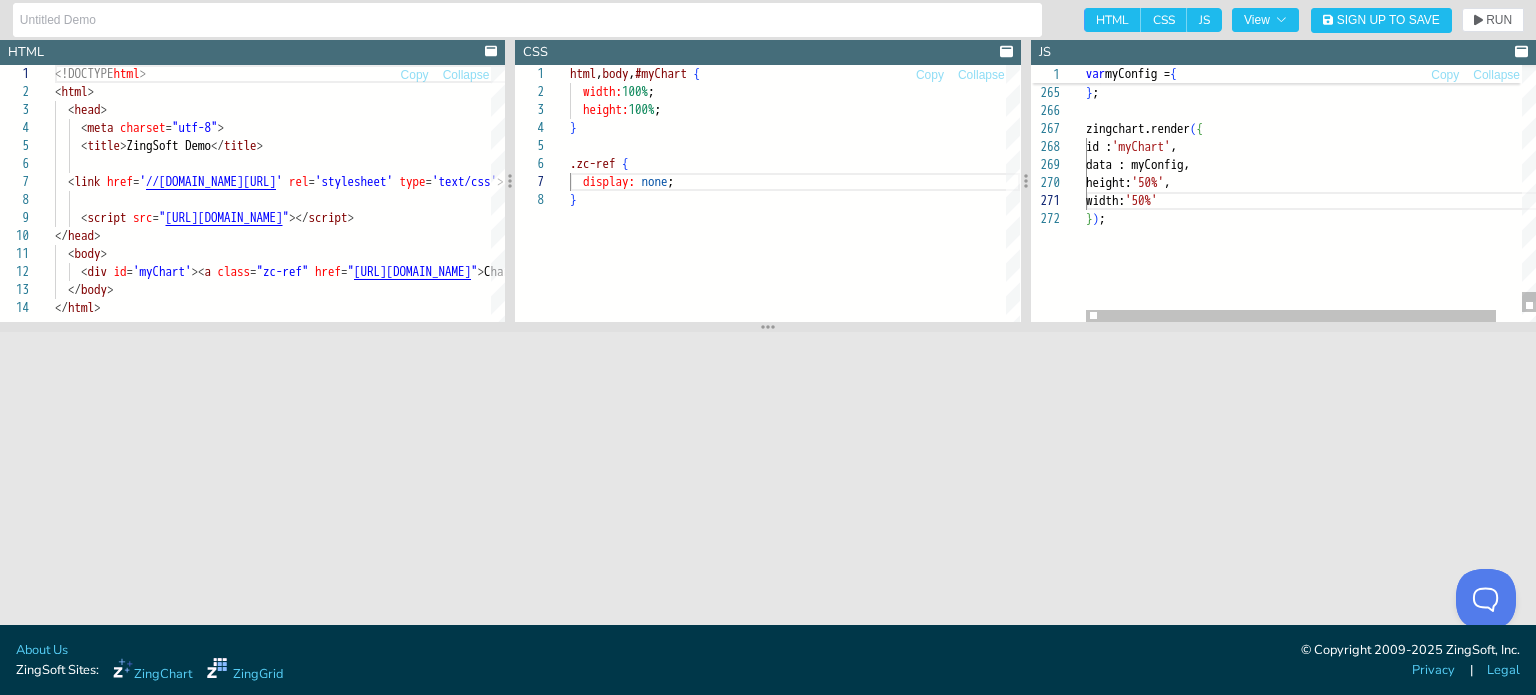 click on "} ) ;   height:  '50%' ,    width:  '50%'     data : myConfig,    id :  'myChart' ,  zingchart.render ( {   } ;      ]          }" at bounding box center (1325, -1354) 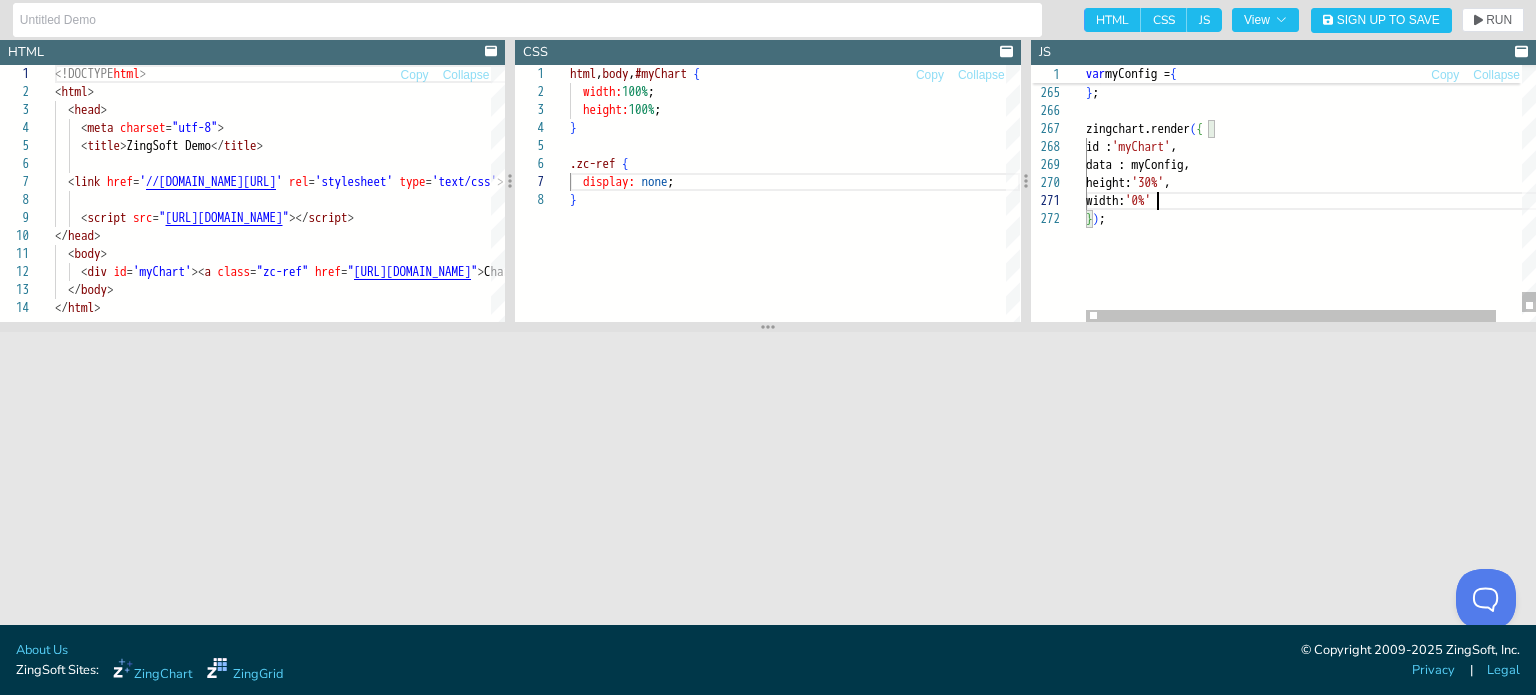 scroll, scrollTop: 126, scrollLeft: 79, axis: both 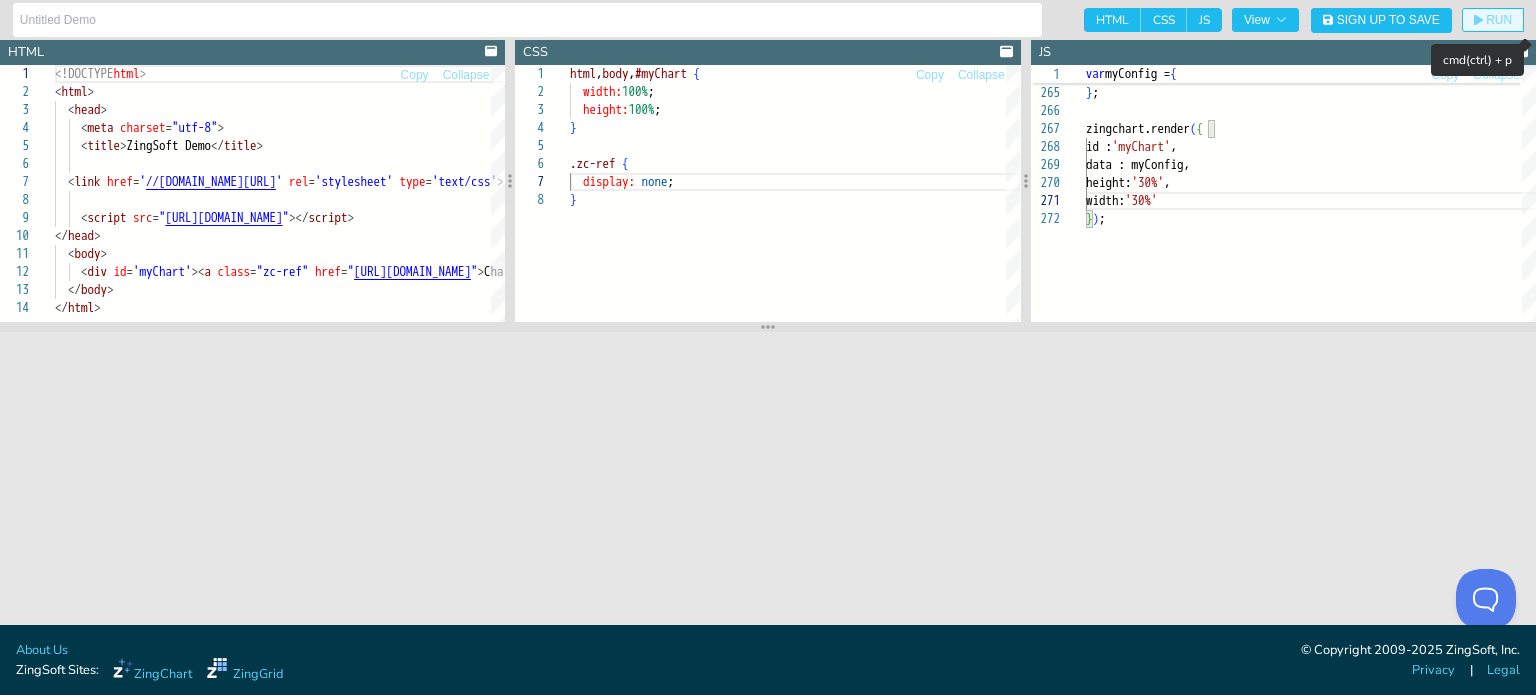 click on "RUN" 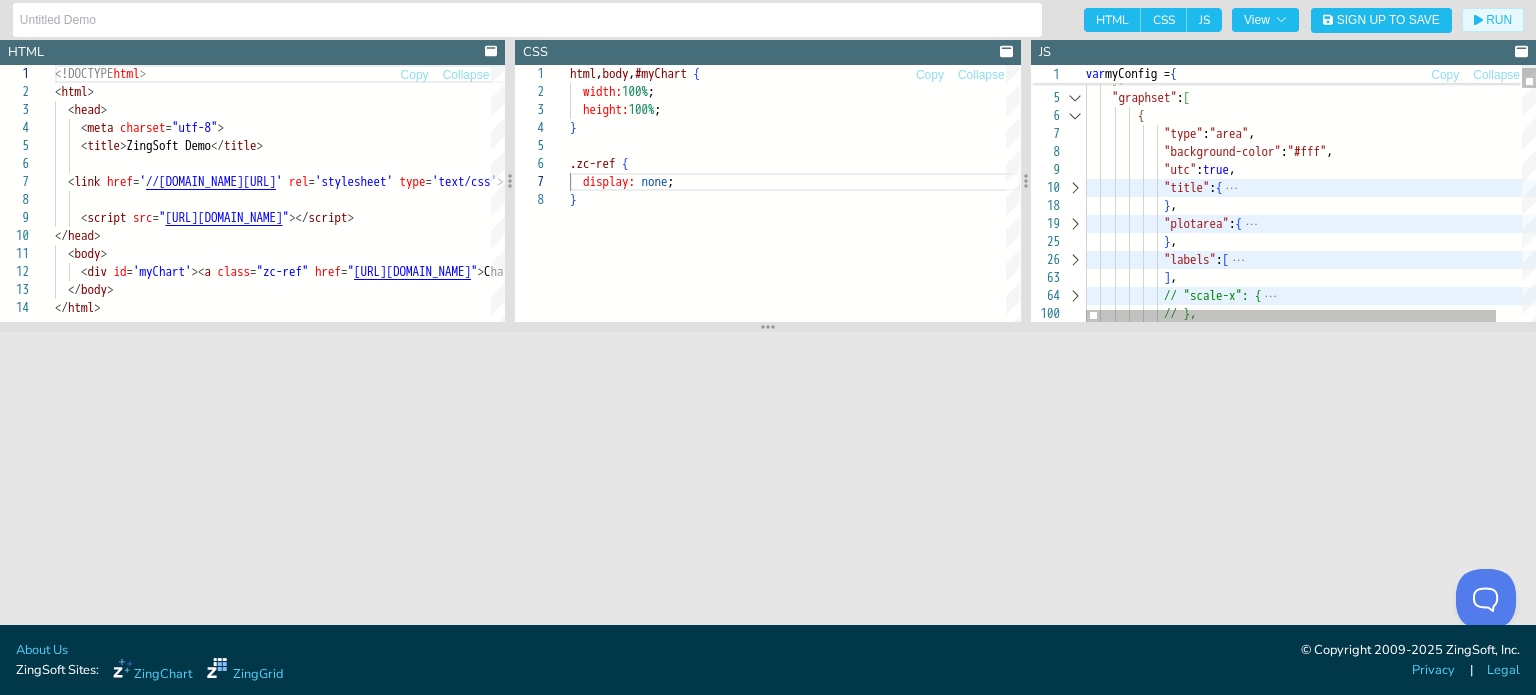click at bounding box center [1075, 188] 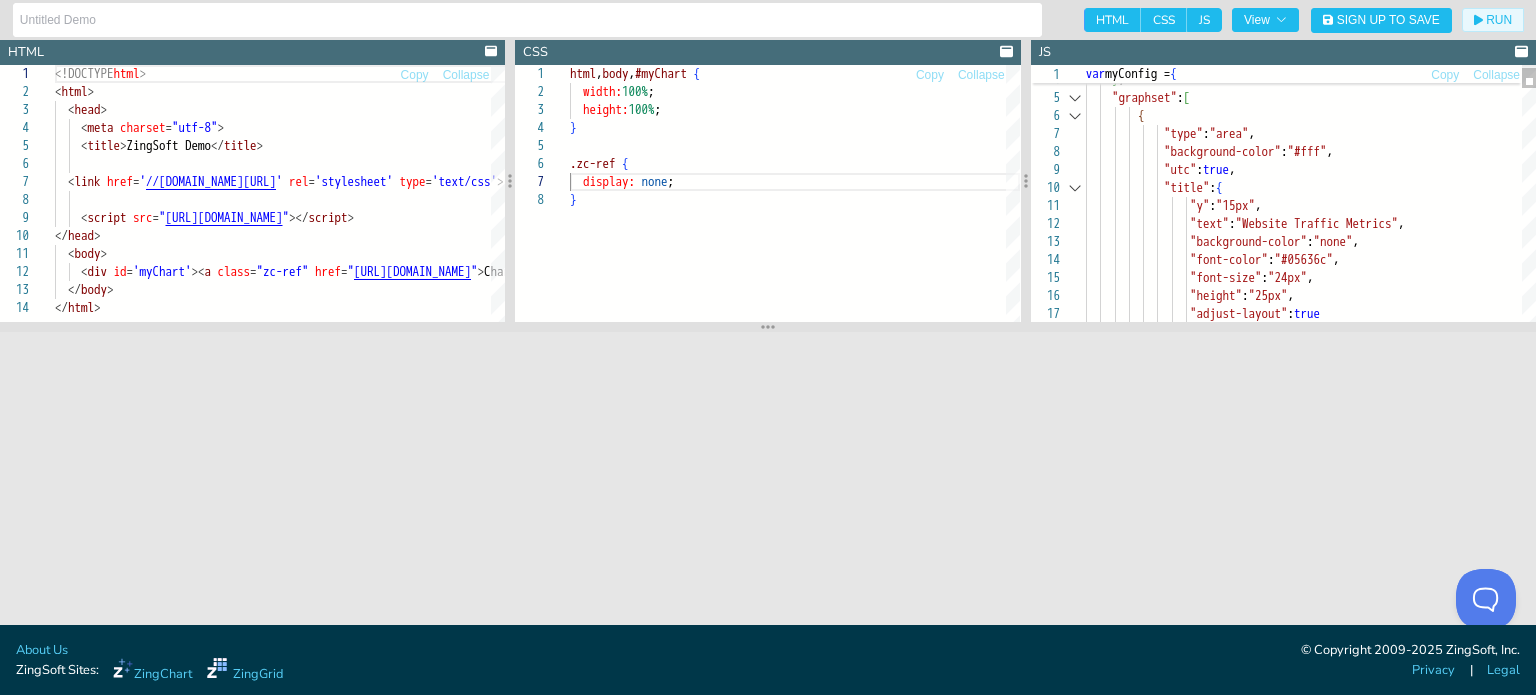 scroll, scrollTop: 107, scrollLeft: 79, axis: both 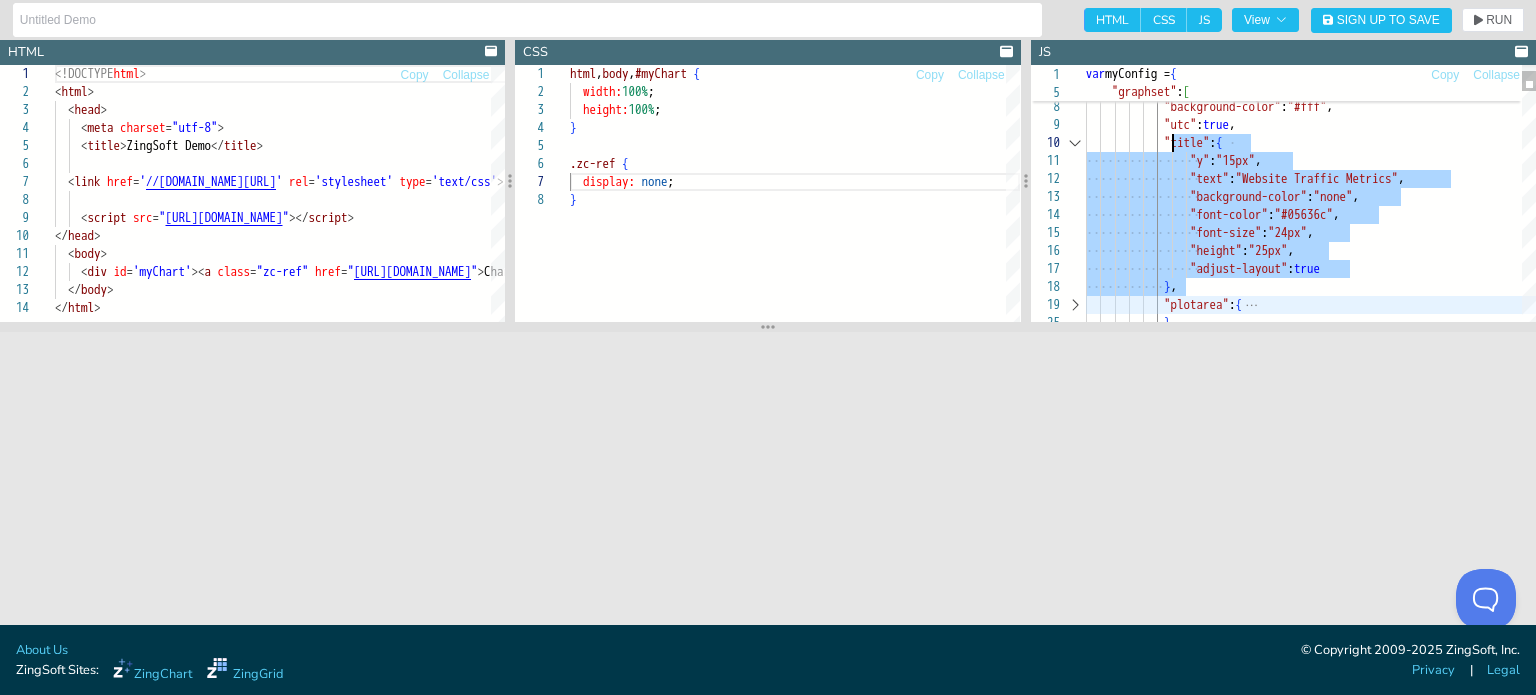 drag, startPoint x: 1186, startPoint y: 291, endPoint x: 1172, endPoint y: 147, distance: 144.67896 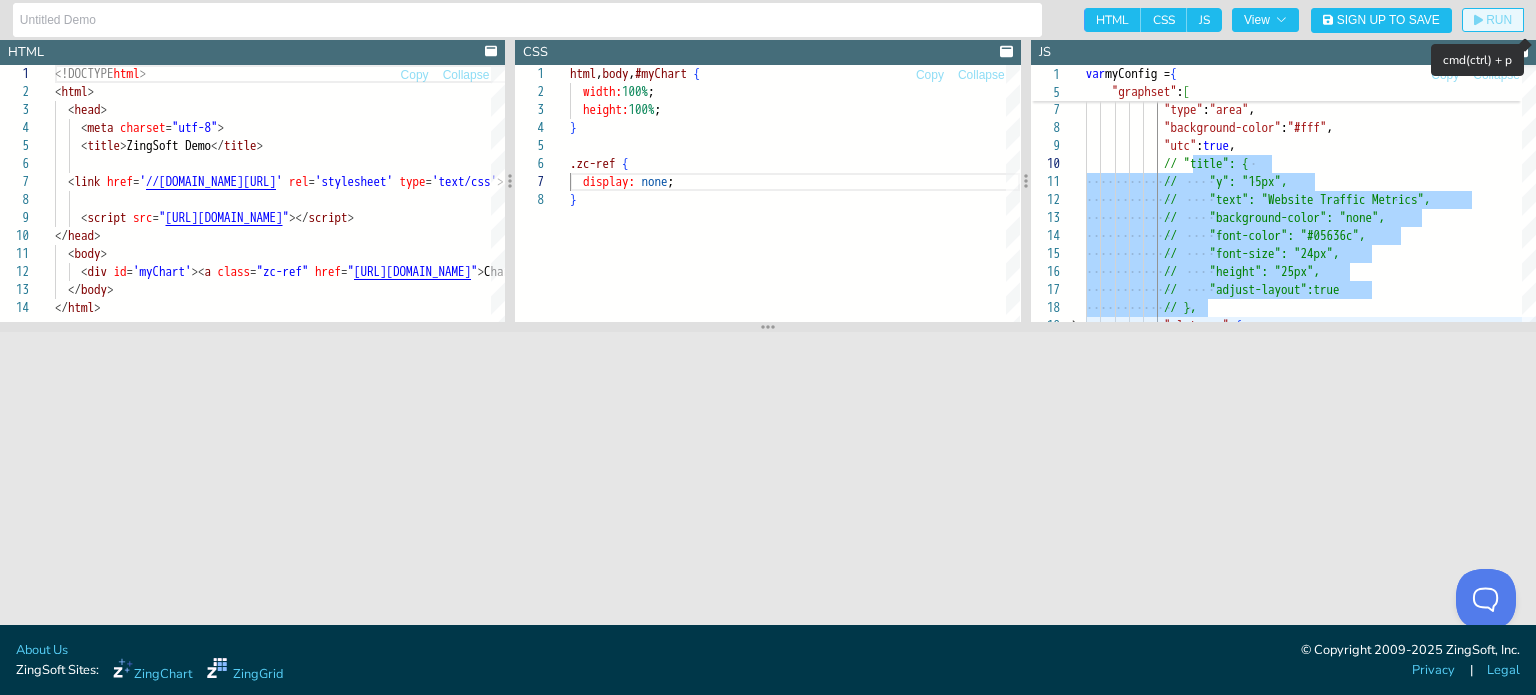 click on "RUN" 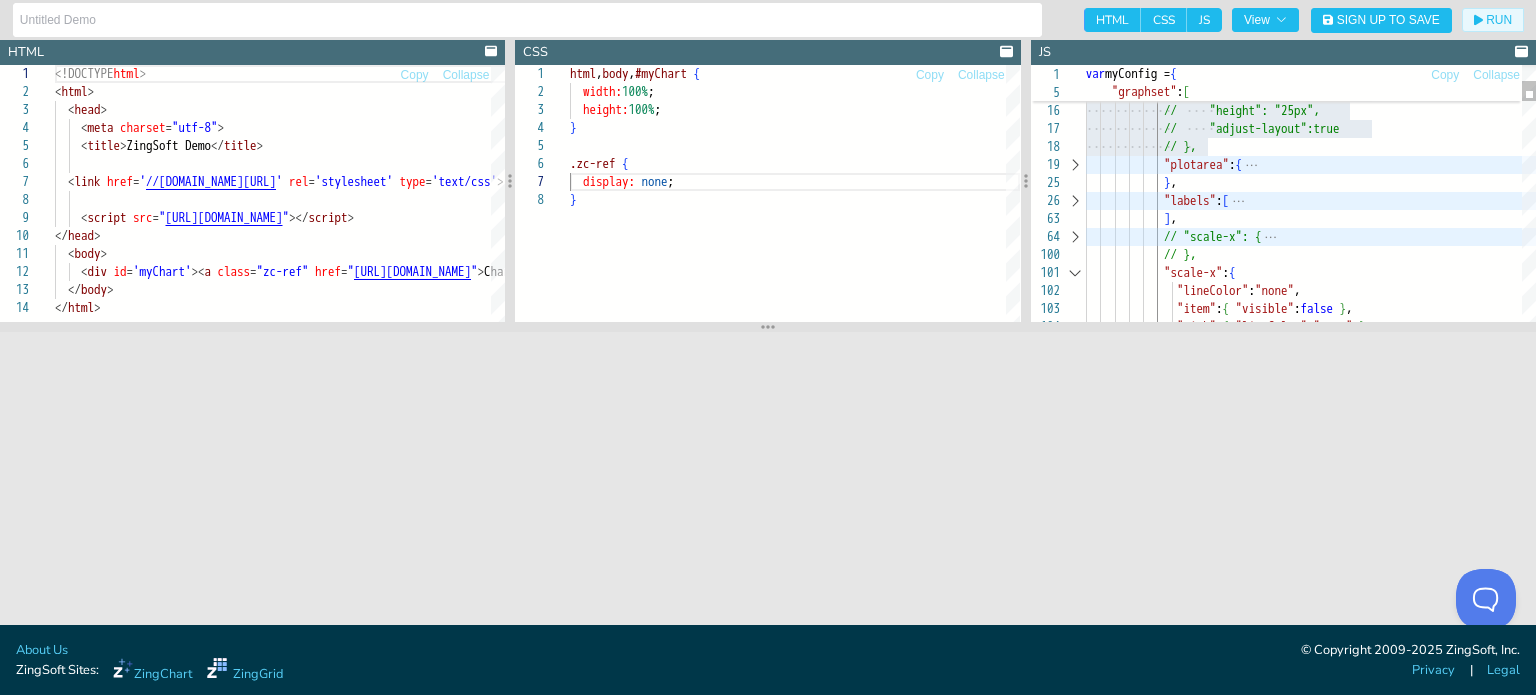 click at bounding box center [1075, 201] 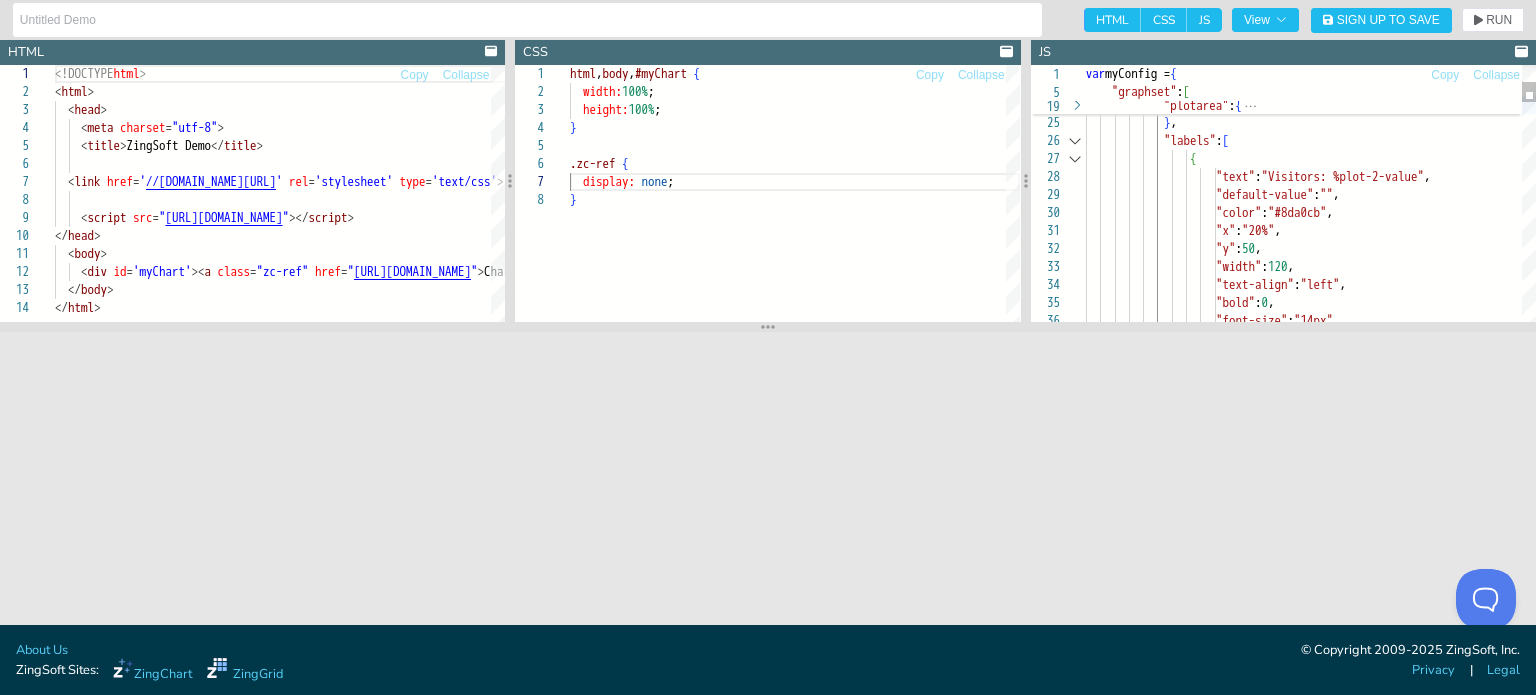 click on "//     "adjust-layout":true              // },              "plotarea" :  {              } ,              "labels" :  [                  {                      "text" :  "Visitors: %plot-2-value" ,                      "default-value" :  "" ,                      "color" :  "#8da0cb" ,                      "x" :  "20%" ,                      "y" :  50 ,                      "width" :  120 ,                      "text-align" :  "left" ,                      "bold" :  0 ,                      "font-size" :  "14px" ," at bounding box center [1311, 1979] 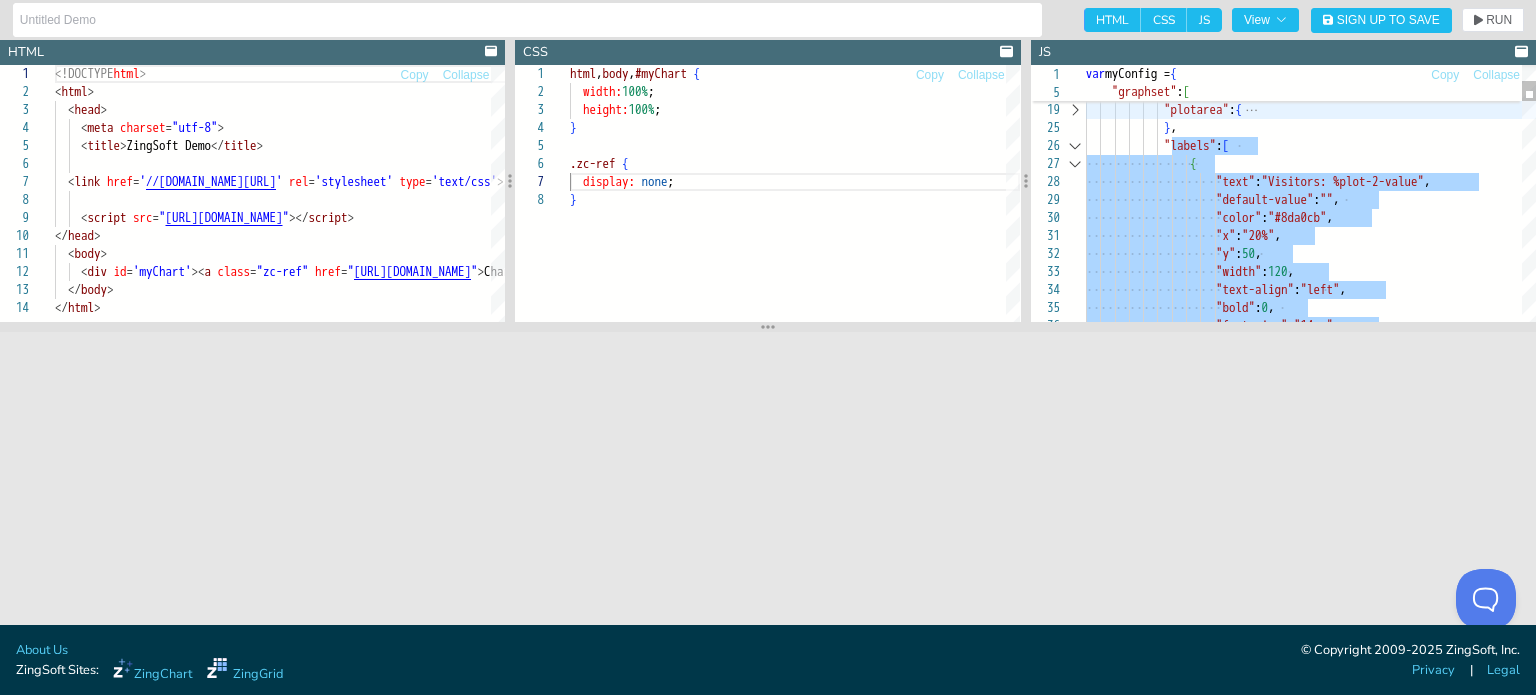 click on ""x" :  "20%" ,                      "y" :  50 ,                      "width" :  120 ,                      "text-align" :  "left" ,                      "bold" :  0 ,                      "font-size" :  "14px" ,                      "default-value" :  "" ,                      "color" :  "#8da0cb" ,              "labels" :  [                  {                      "text" :  "Visitors: %plot-2-value" ,              } ,              "plotarea" :  {              // },              //     "adjust-layout":true" at bounding box center [1311, 1984] 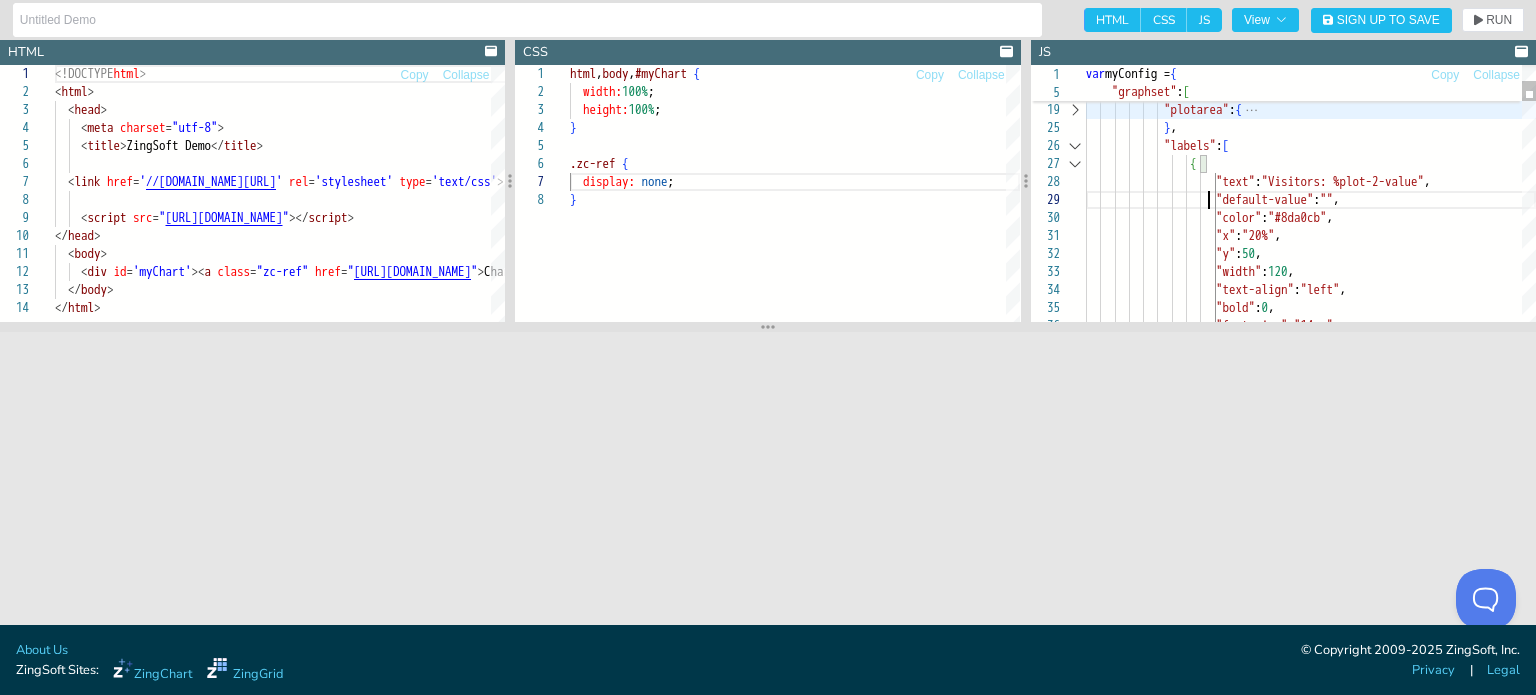 click at bounding box center (1075, 146) 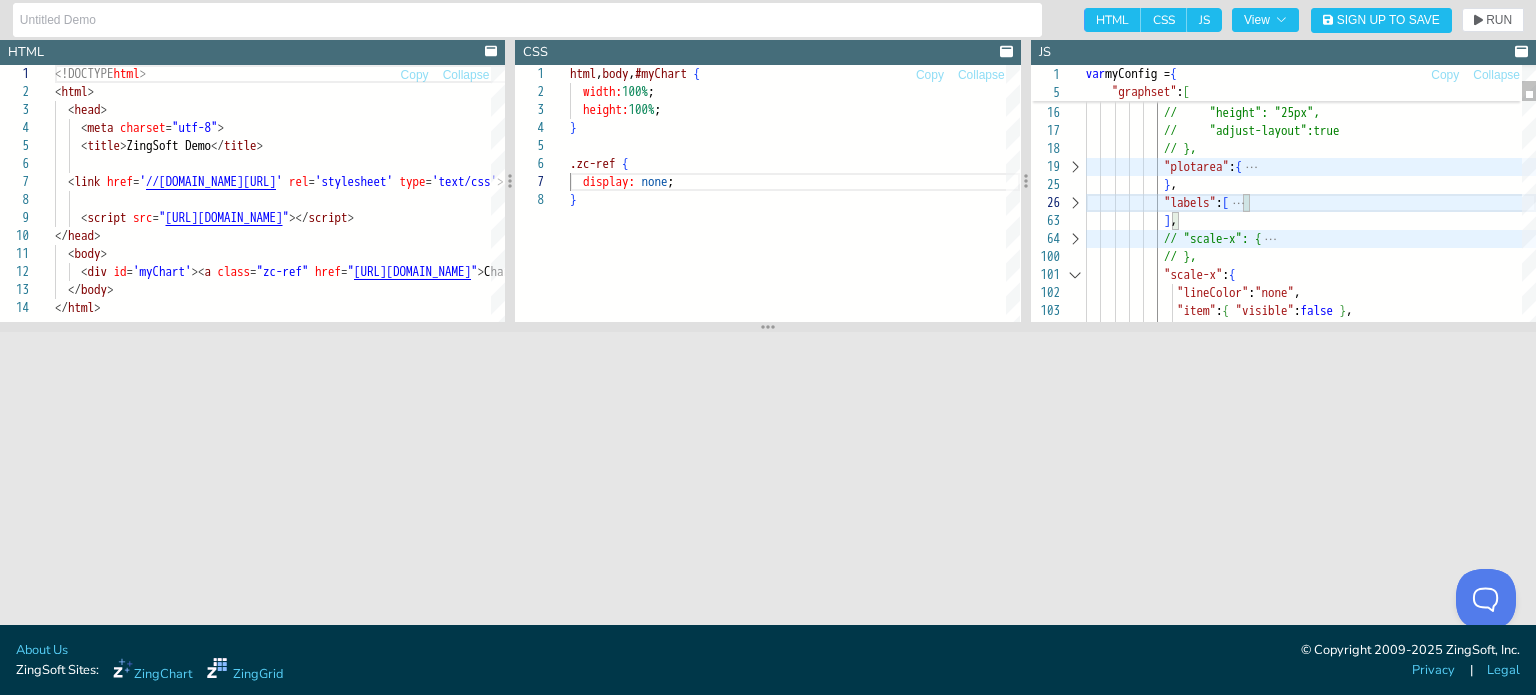 scroll, scrollTop: 17, scrollLeft: 0, axis: vertical 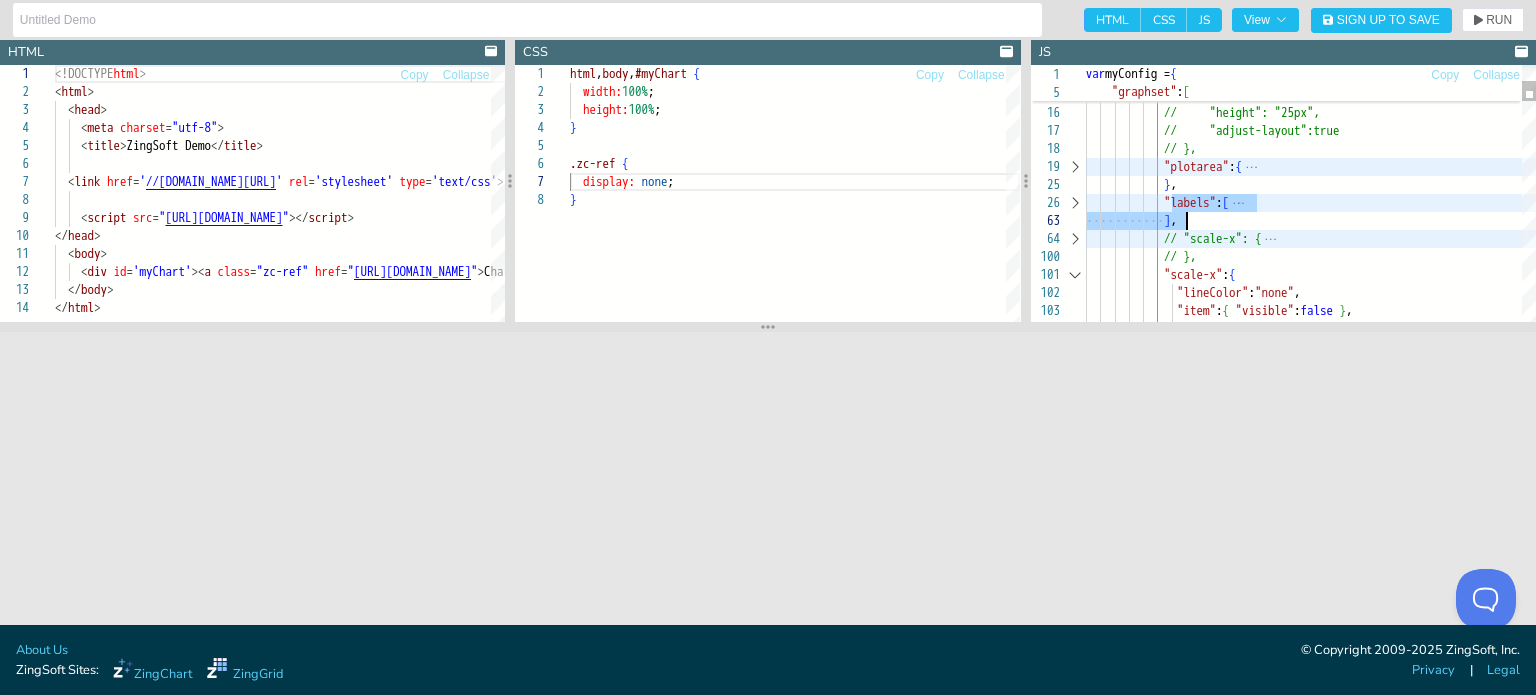 drag, startPoint x: 1170, startPoint y: 203, endPoint x: 1192, endPoint y: 227, distance: 32.55764 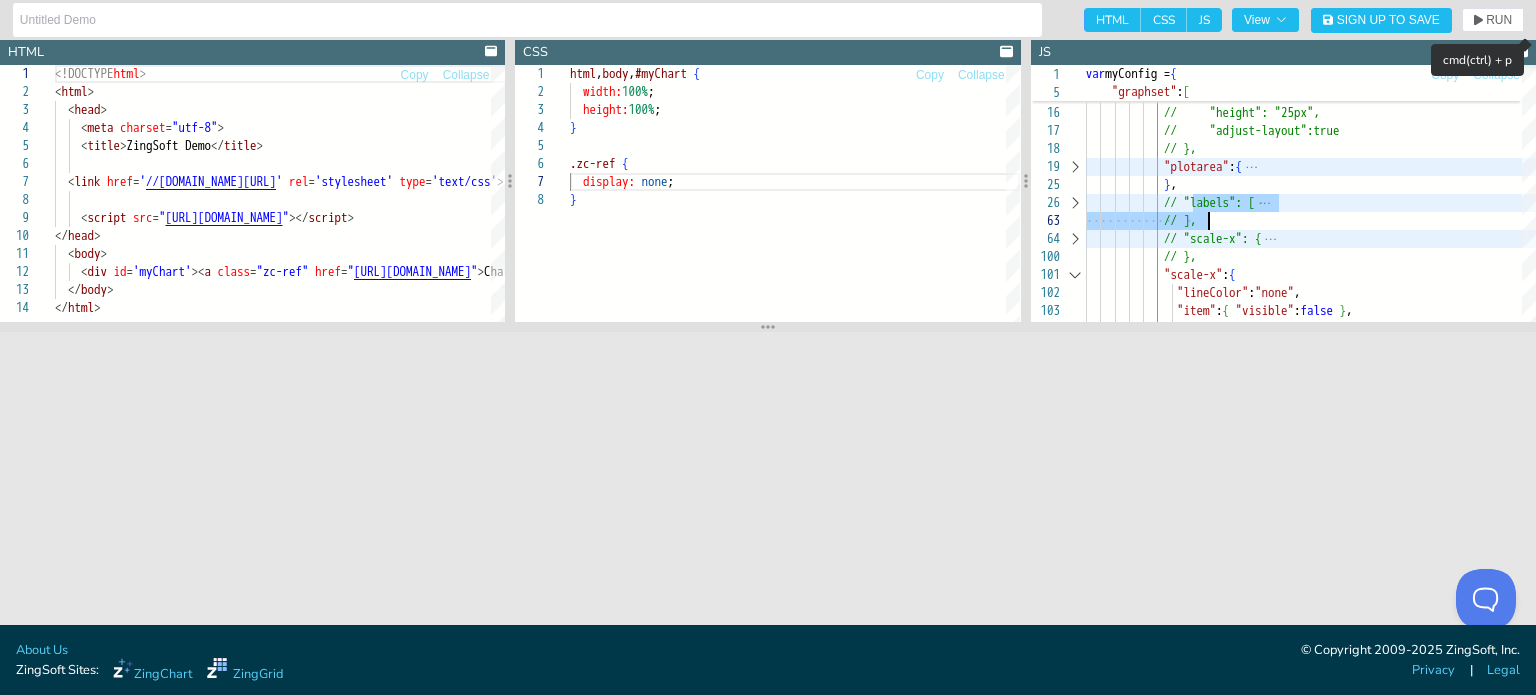 click on "HTML   CSS   JS   View   Sign Up to Save   RUN   SETTINGS" at bounding box center [1298, 20] 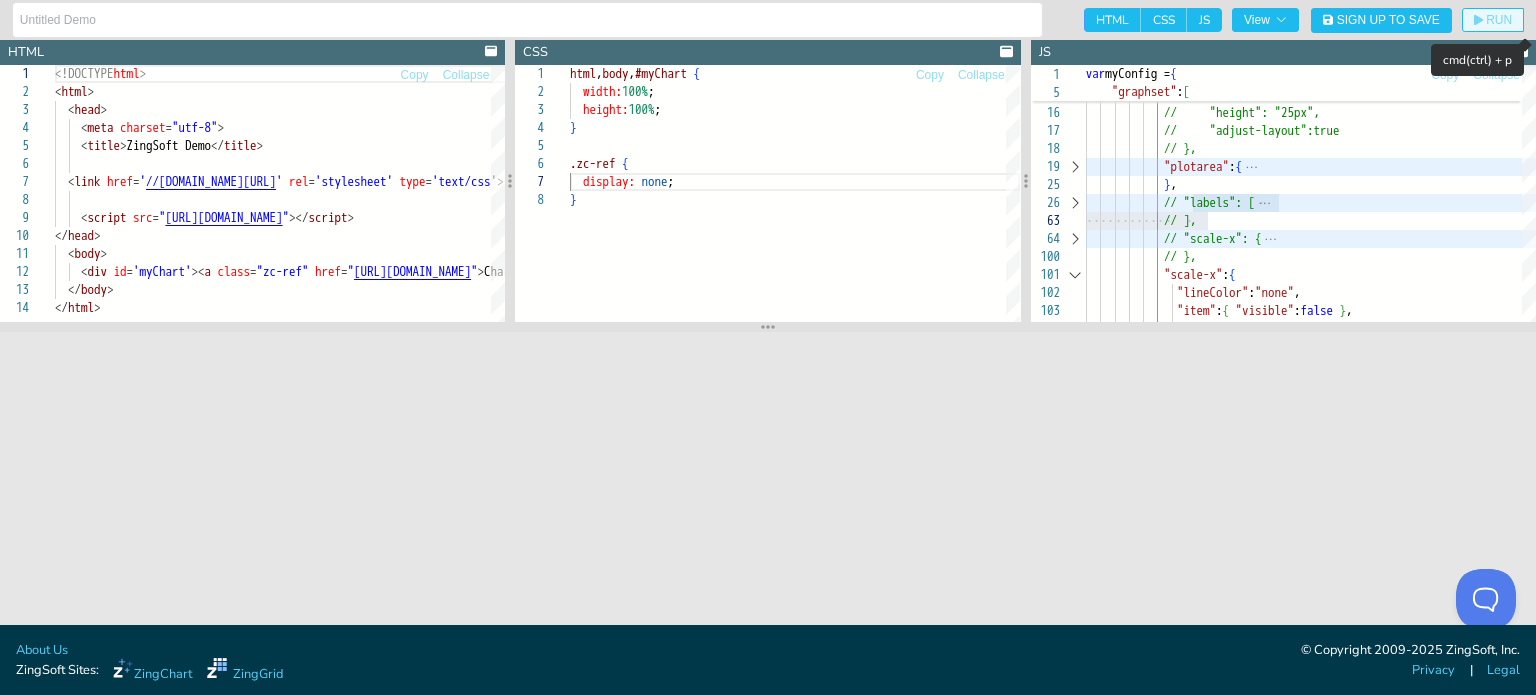 click on "RUN" 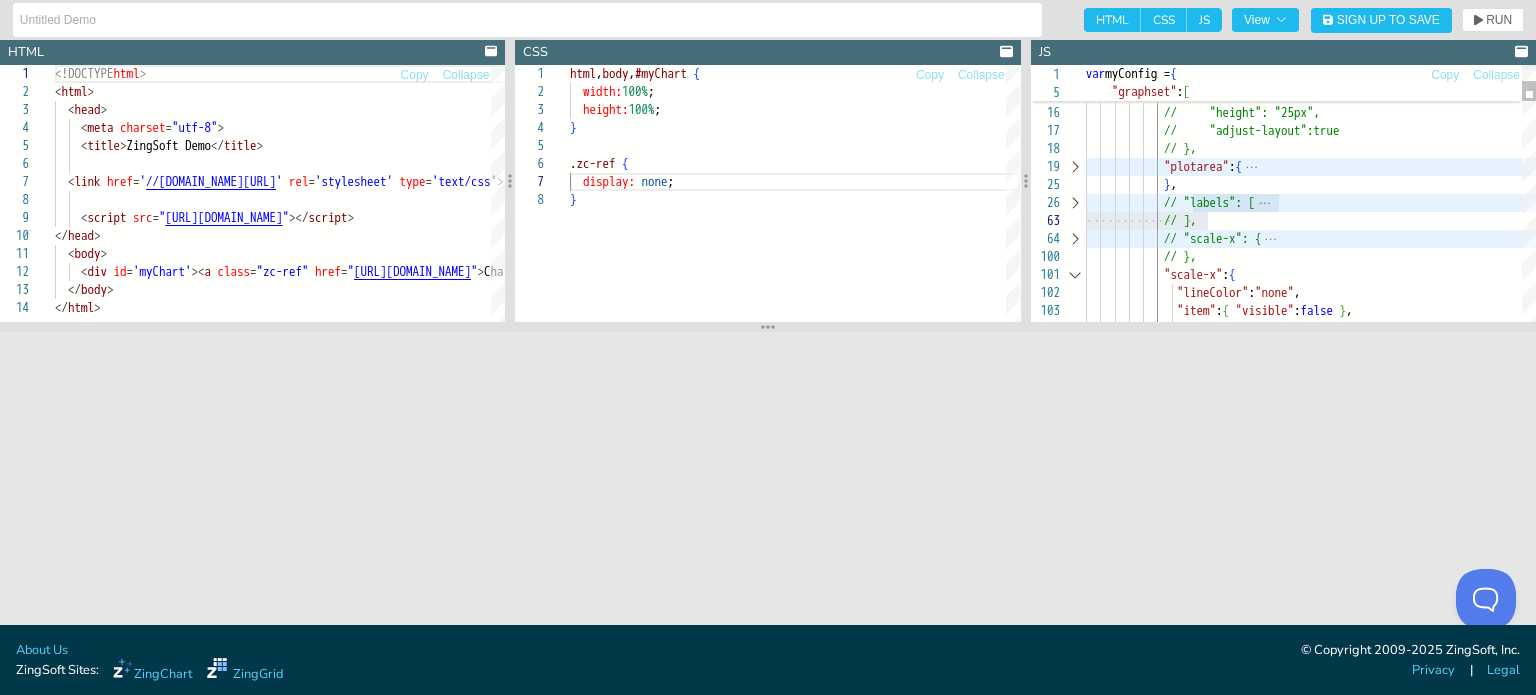 click on "//     "background-color": "none",              //     "font-color": "#05636c",              //     "font-size": "24px",              //     "height": "25px",              //     "adjust-layout":true              // },              "plotarea" :  {              } ,              // "labels": [              // ],              // "scale-x": {              // },              "scale-x" :  {                "lineColor" :  "none" ,                "item" :  {   "visible" :  false   } ,                "tick" :  {   "lineColor" :  "none"   } ," at bounding box center [1311, 1717] 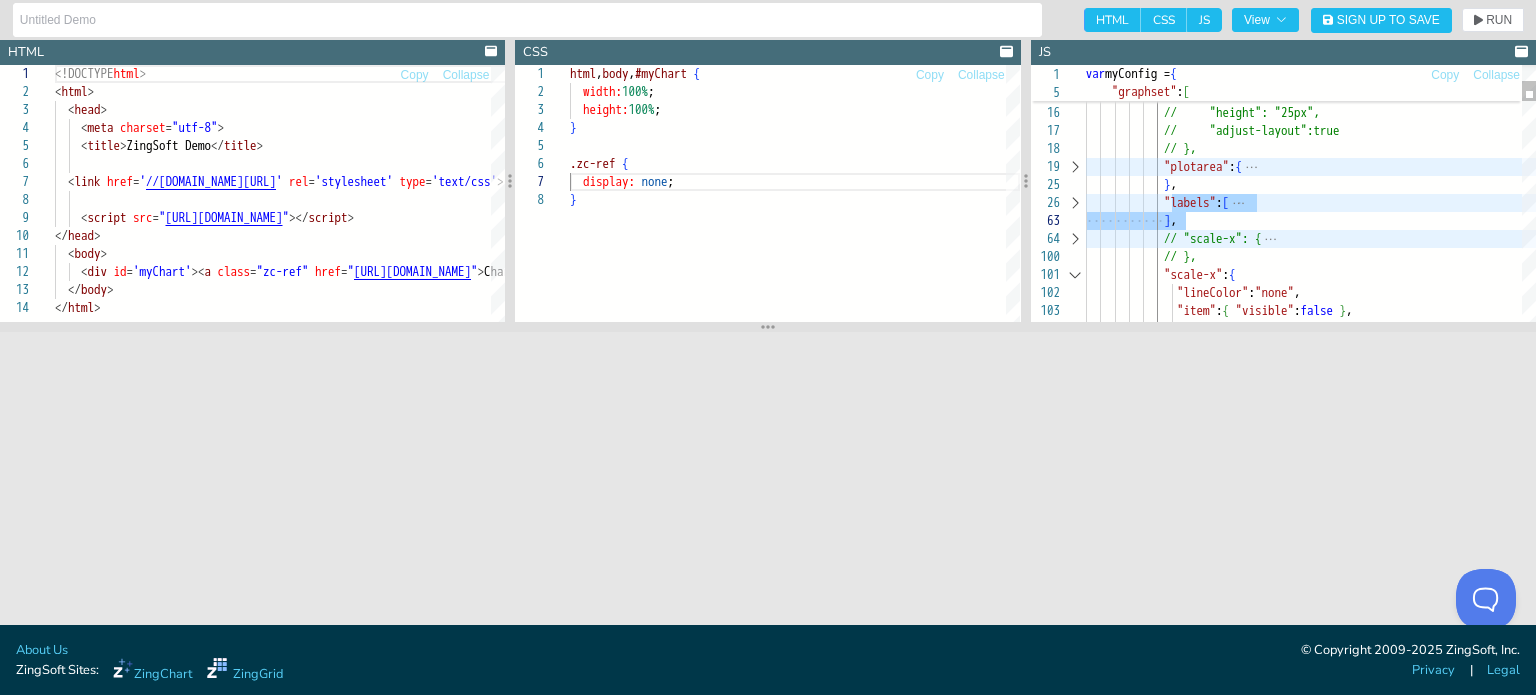 click at bounding box center (1075, 203) 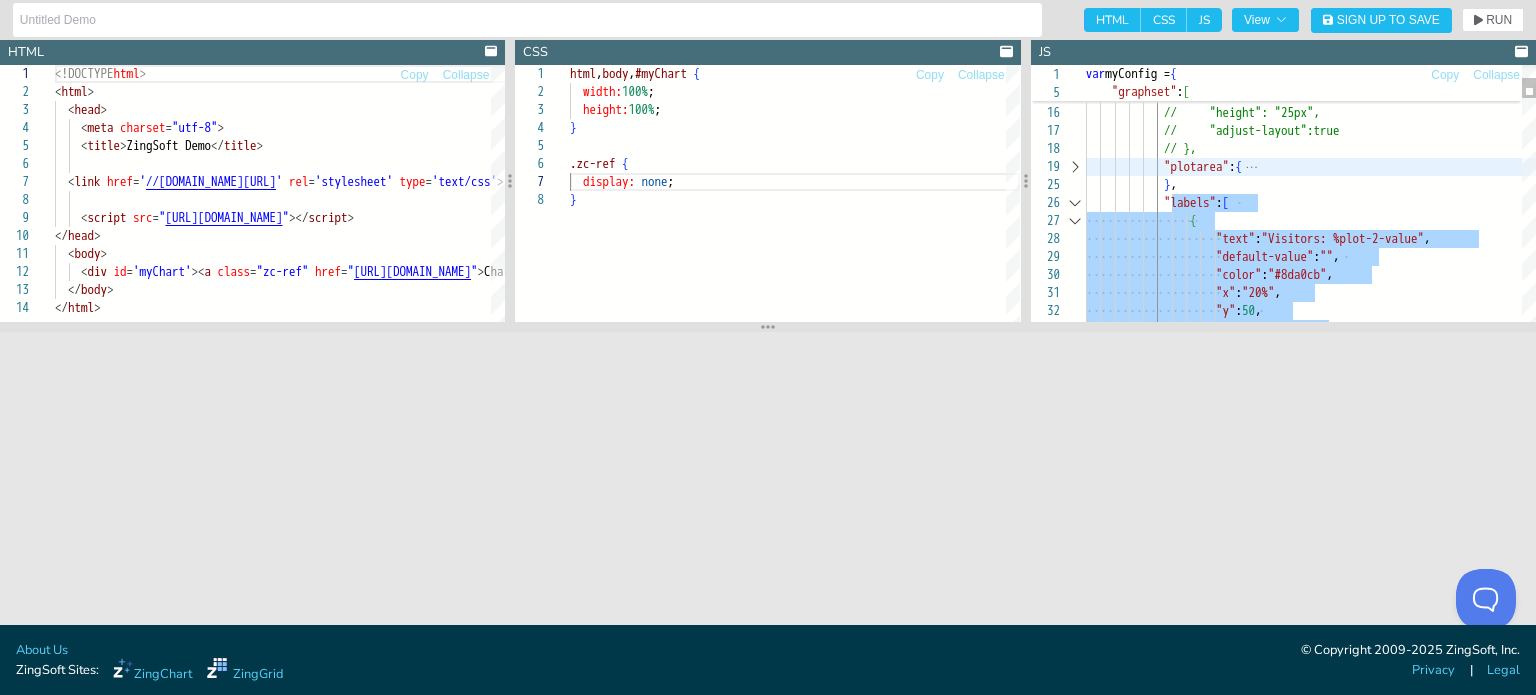 click on "//     "background-color": "none",              //     "font-color": "#05636c",              //     "font-size": "24px",              //     "height": "25px",              //     "adjust-layout":true              // },              "plotarea" :  {              } ,              "labels" :  [                  {                      "text" :  "Visitors: %plot-2-value" ,                      "default-value" :  "" ,                      "color" :  "#8da0cb" ,                      "x" :  "20%" ,                      "y" :  50 ,                      "width" :  120 ," at bounding box center [1311, 2041] 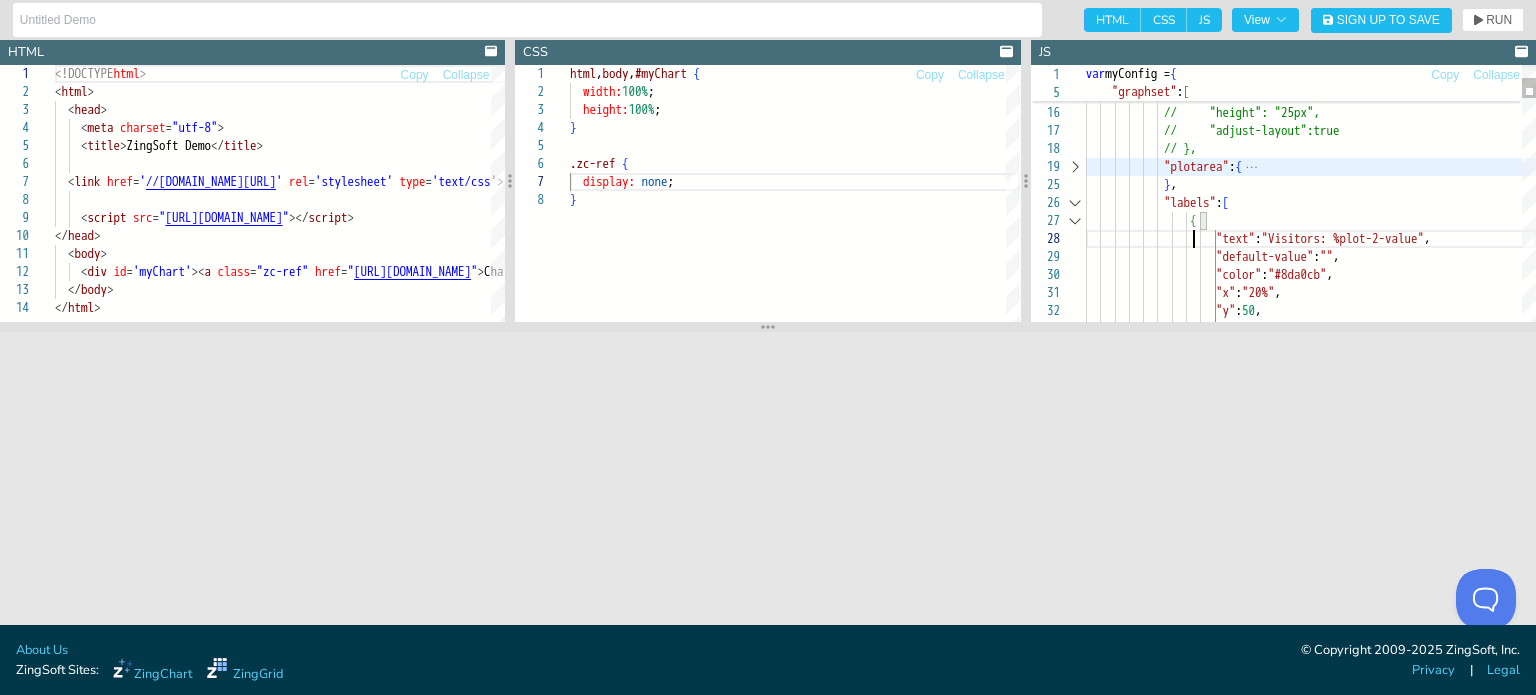 click on "//     "background-color": "none",              //     "font-color": "#05636c",              //     "font-size": "24px",              //     "height": "25px",              //     "adjust-layout":true              // },              "plotarea" :  {              } ,              "labels" :  [                  {                      "text" :  "Visitors: %plot-2-value" ,                      "default-value" :  "" ,                      "color" :  "#8da0cb" ,                      "x" :  "20%" ,                      "y" :  50 ,                      "width" :  120 ," at bounding box center (1311, 2041) 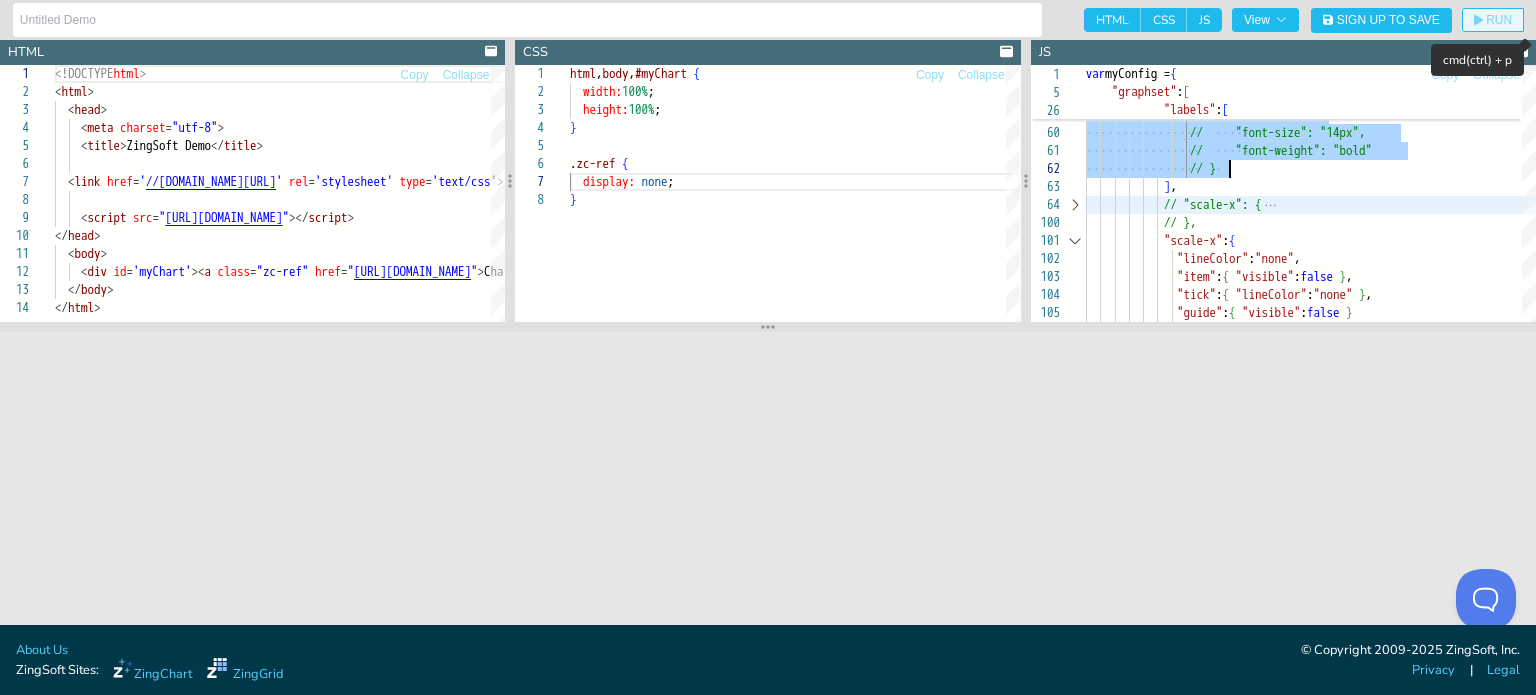 click on "RUN" 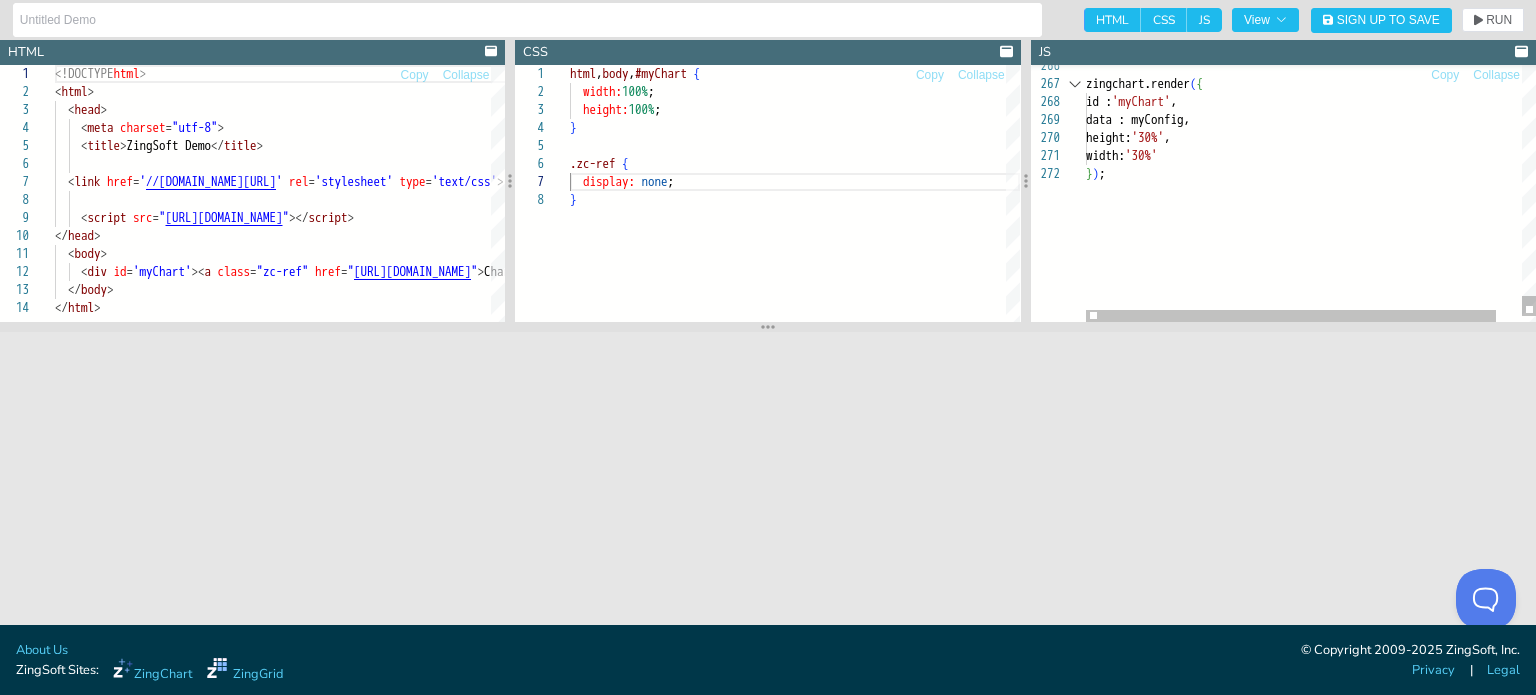 click on "} ) ;   width:  '30%'     height:  '30%' ,    data : myConfig,    id :  'myChart' ,  zingchart.render ( {" at bounding box center (1325, -1786) 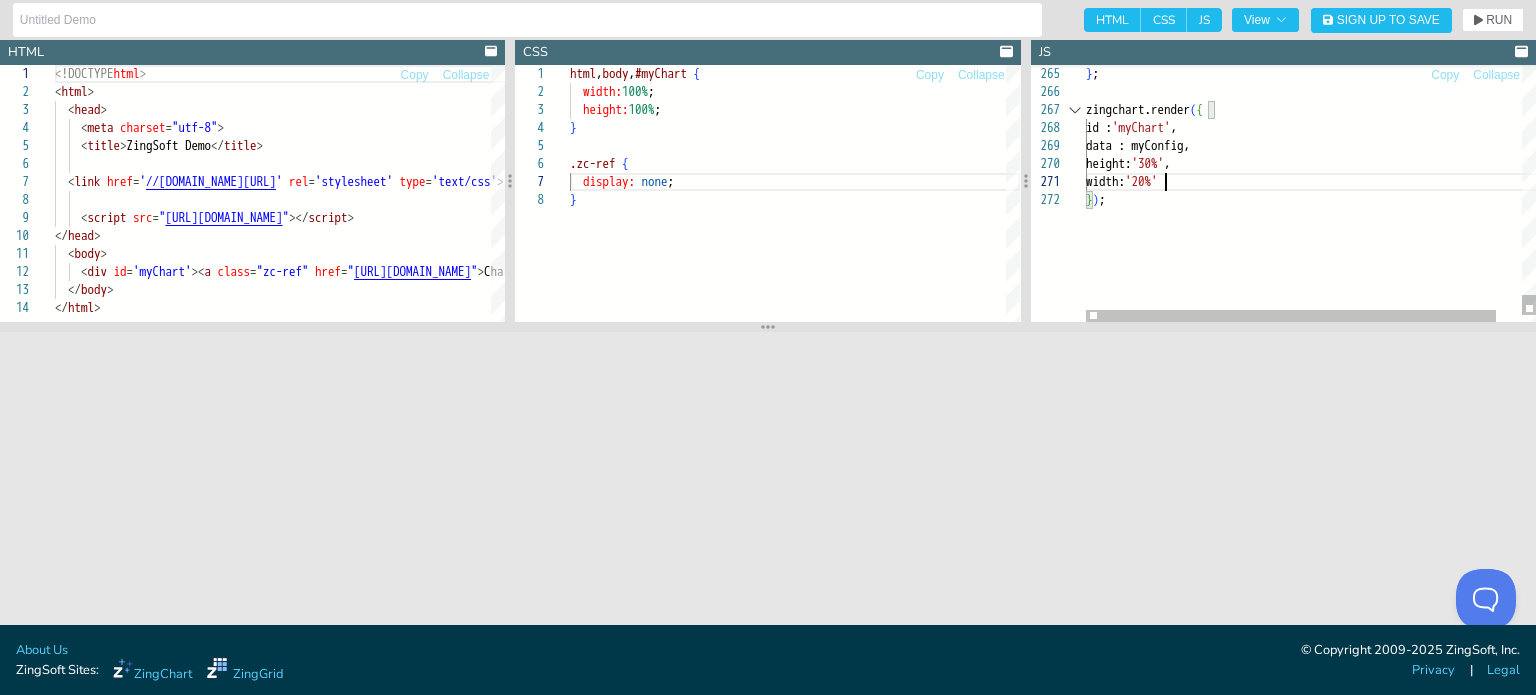 scroll, scrollTop: 16, scrollLeft: 79, axis: both 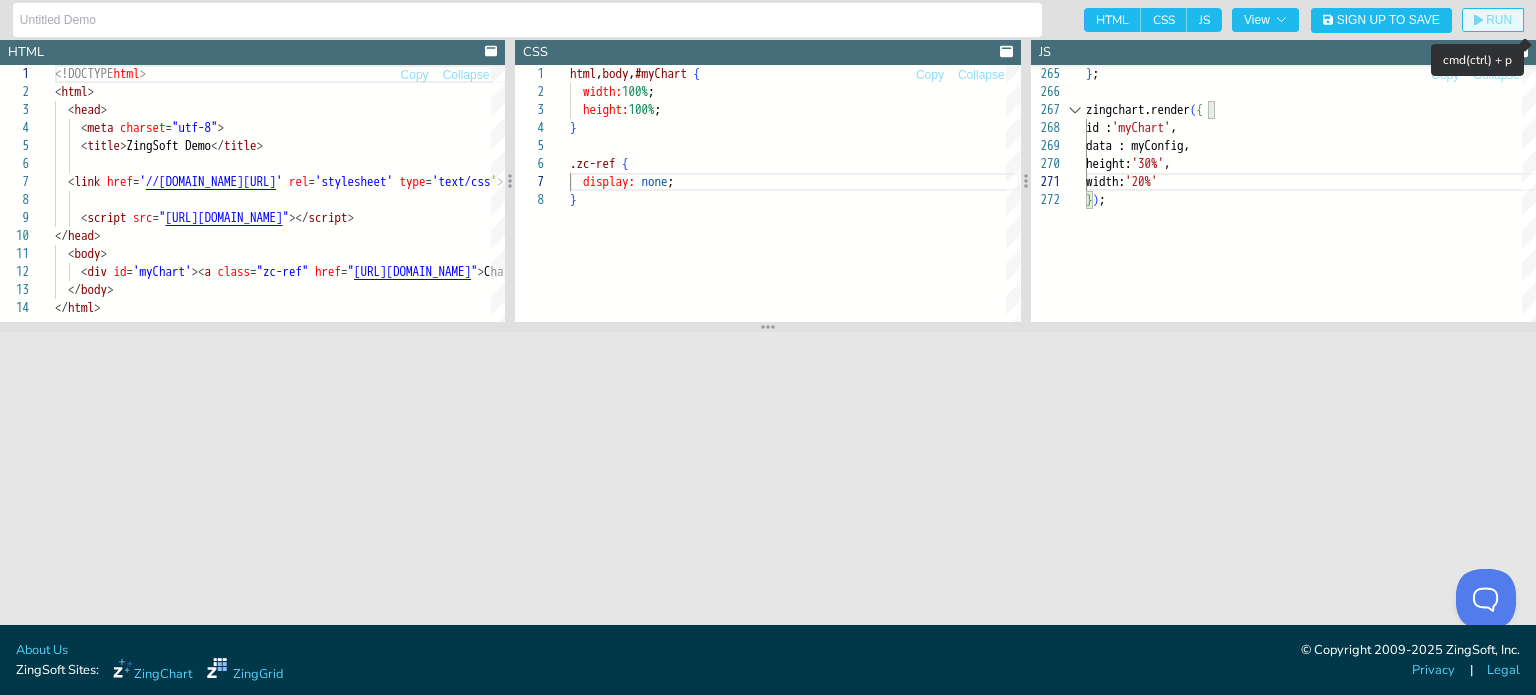 click on "RUN" 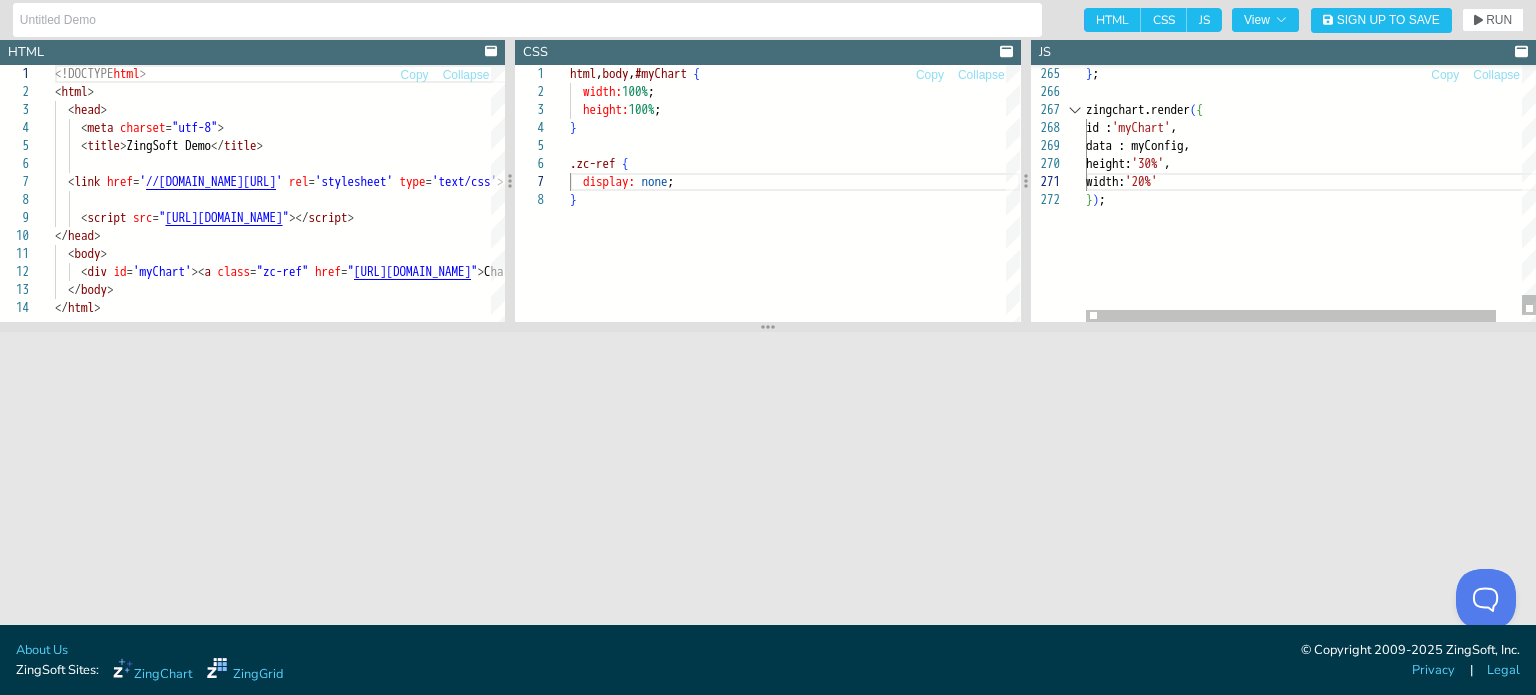 click on "} ) ;   width:  '20%'     height:  '30%' ,    data : myConfig,    id :  'myChart' ,  zingchart.render ( {   } ;" at bounding box center [1325, -1760] 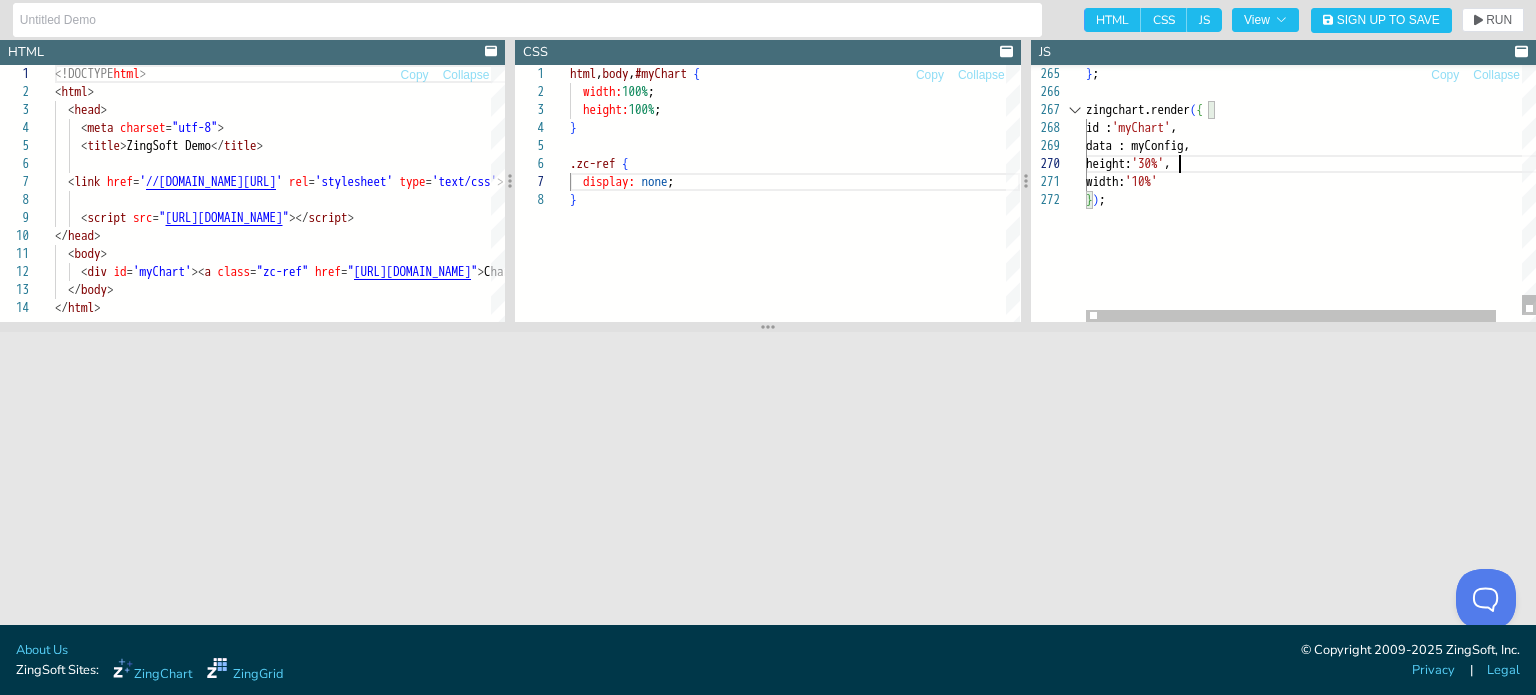 click on "} ) ;   width:  '10%'     height:  '30%' ,    data : myConfig,    id :  'myChart' ,  zingchart.render ( {   } ;" at bounding box center (1325, -1760) 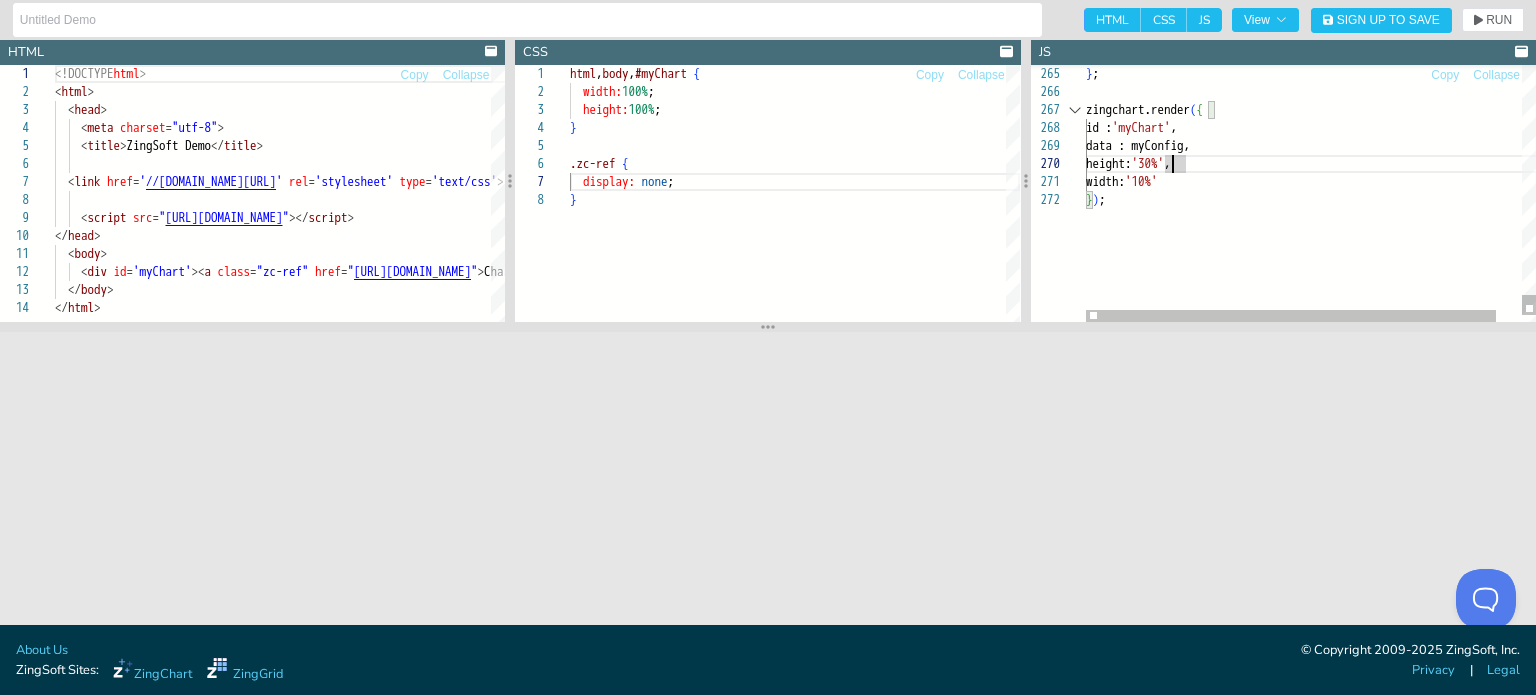 scroll, scrollTop: 162, scrollLeft: 84, axis: both 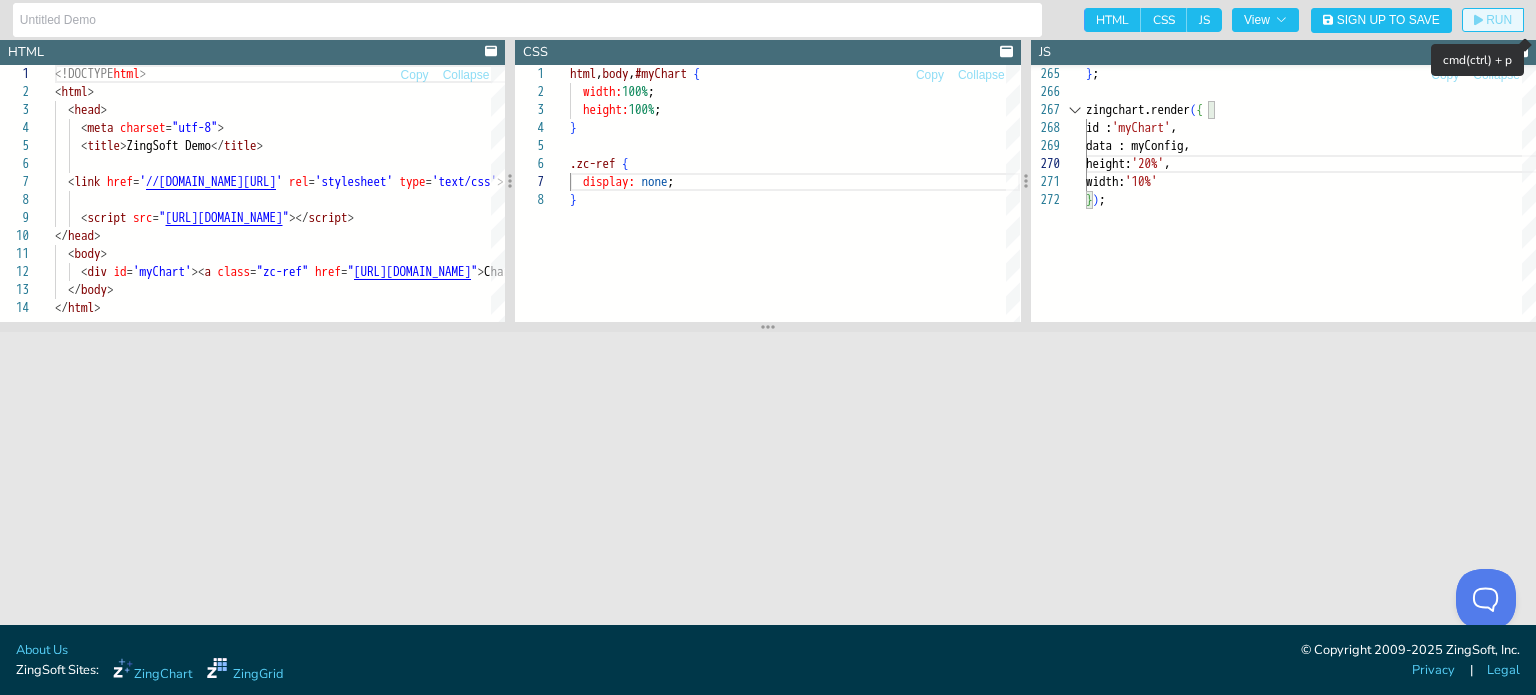 click on "RUN" at bounding box center (1493, 20) 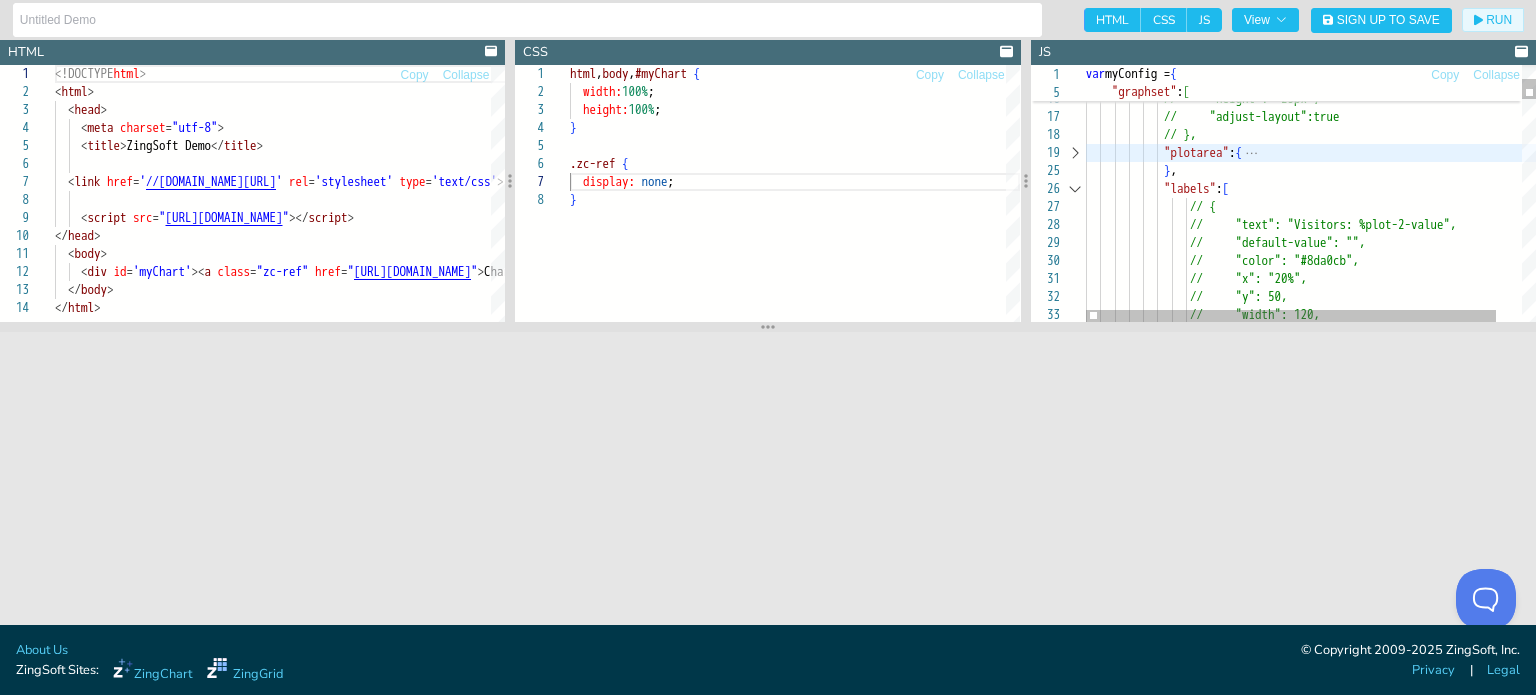 click at bounding box center (1075, 153) 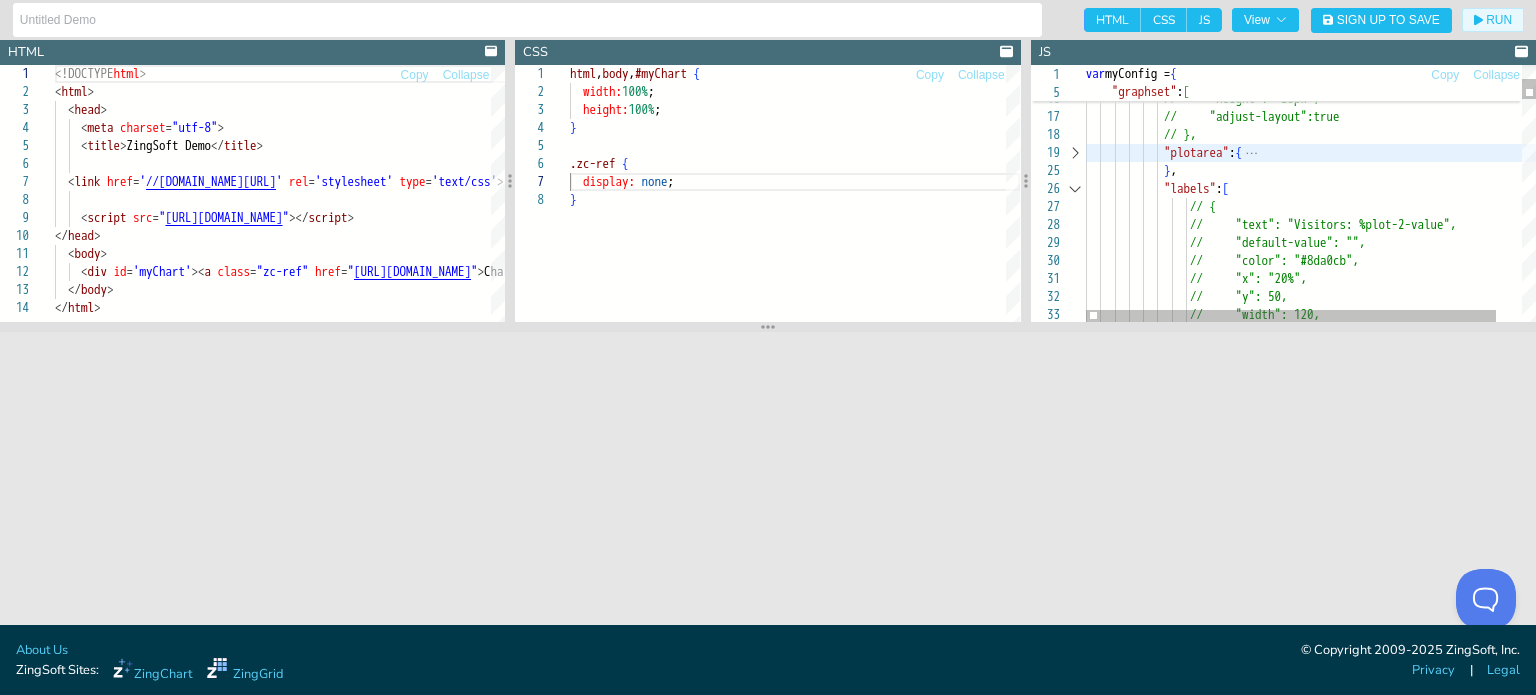 scroll, scrollTop: 125, scrollLeft: 84, axis: both 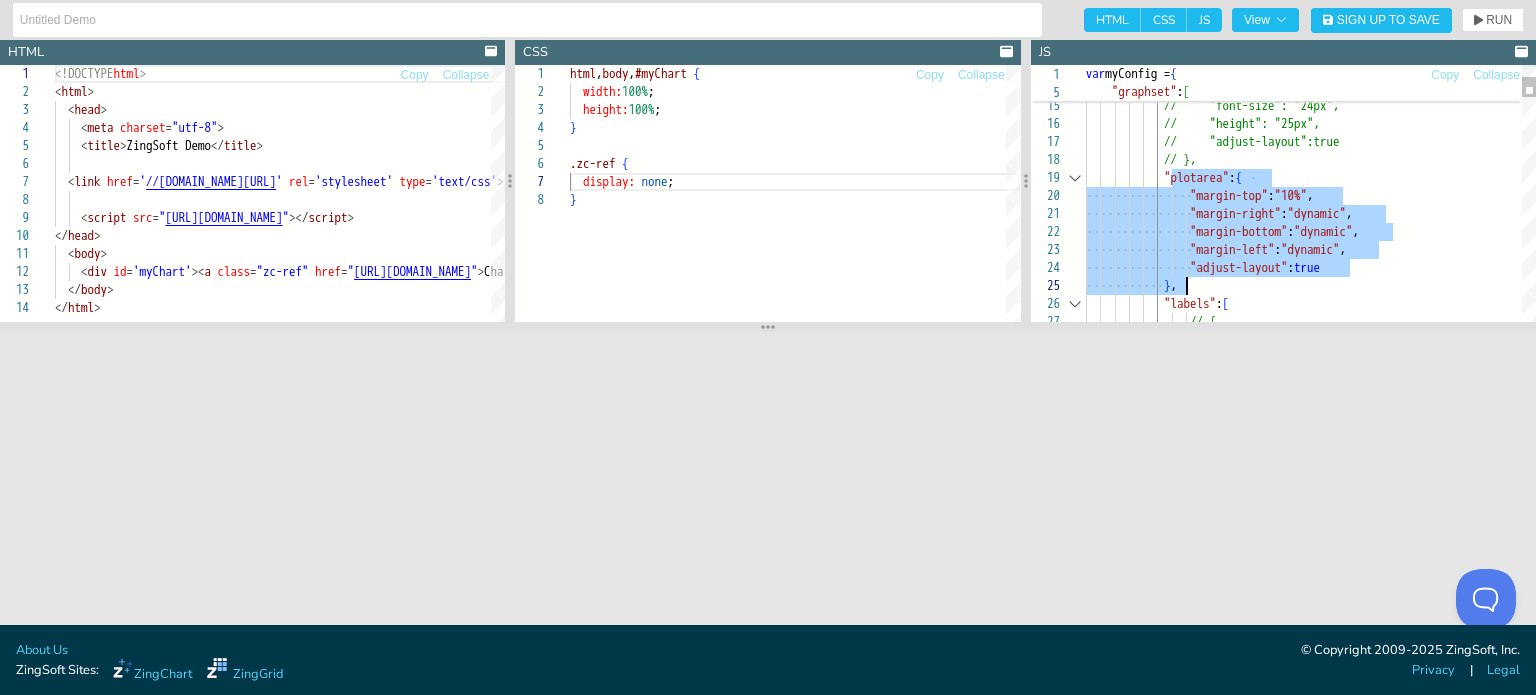 drag, startPoint x: 1170, startPoint y: 175, endPoint x: 1192, endPoint y: 287, distance: 114.14027 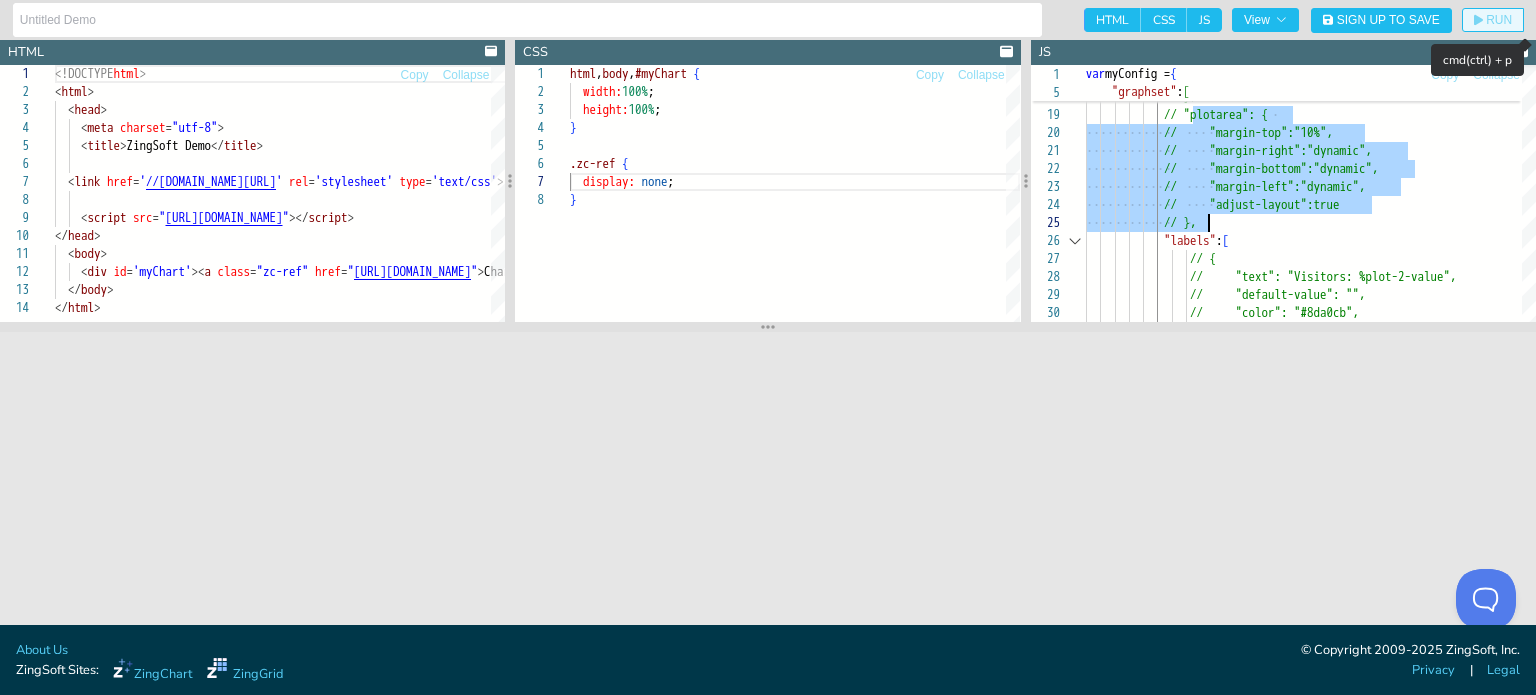 click 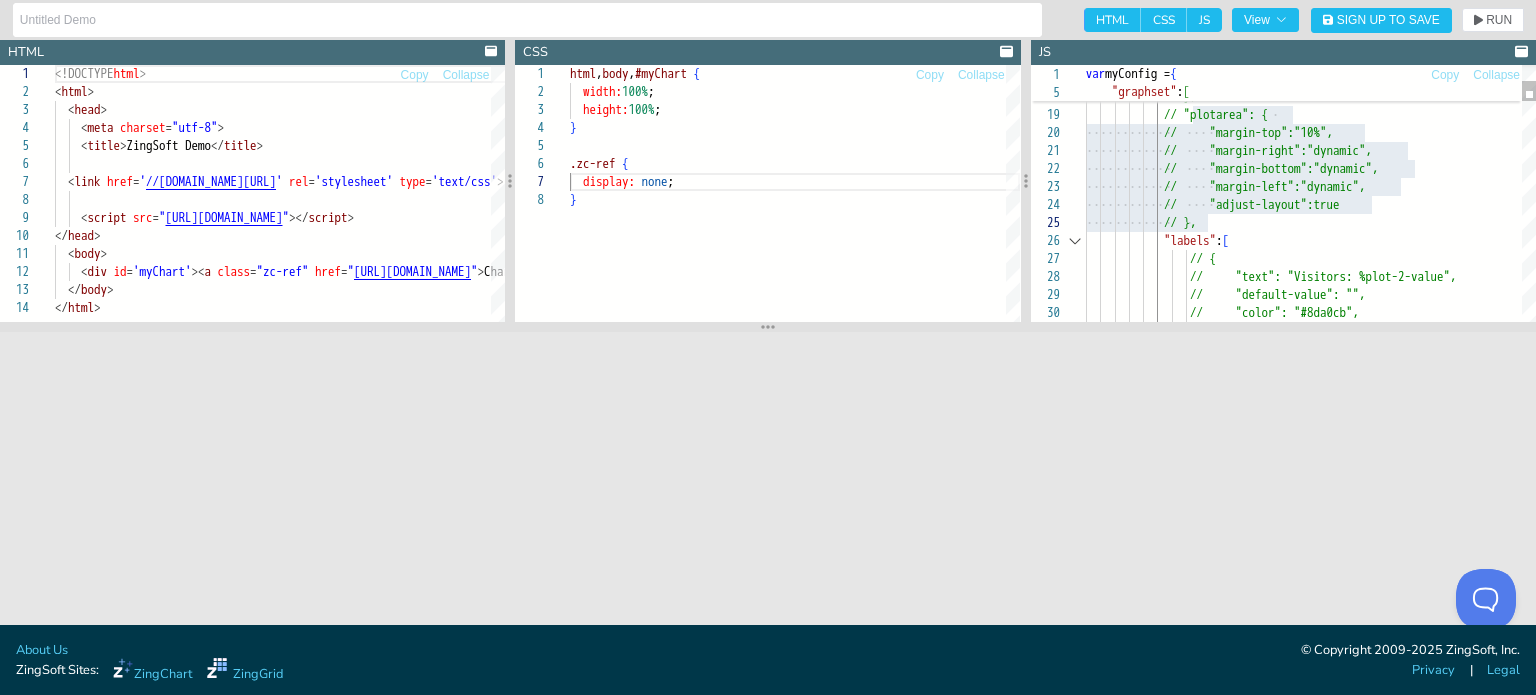 click on "//     "height": "25px",              //     "adjust-layout":true              // },              // "plotarea": {              //     "margin-top":"10%",              //     "margin-right":"dynamic",              //     "margin-bottom":"dynamic",              //     "margin-left":"dynamic",              //     "adjust-layout":true              // },              "labels" :  [                  // {                  //     "text": "Visitors: %plot-2-value",                  //     "default-value": "",                  //     "color": "#8da0cb"," at bounding box center (1311, 2034) 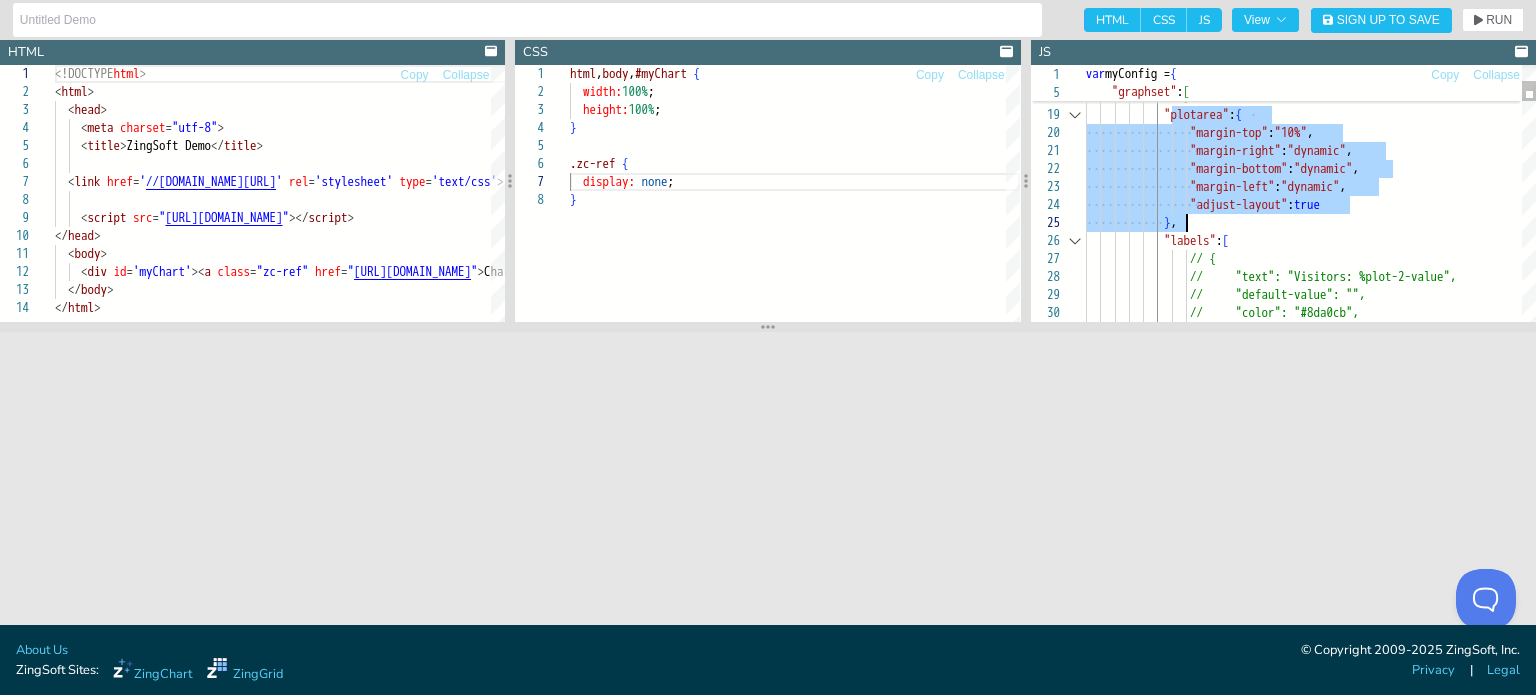 click on "//     "height": "25px",              //     "adjust-layout":true              // },              "plotarea" :  {                  "margin-top" : "10%" ,                  "margin-right" : "dynamic" ,                  "margin-bottom" : "dynamic" ,                  "margin-left" : "dynamic" ,                  "adjust-layout" : true              } ,              "labels" :  [                  // {                  //     "text": "Visitors: %plot-2-value",                  //     "default-value": "",                  //     "color": "#8da0cb"," at bounding box center [1311, 2034] 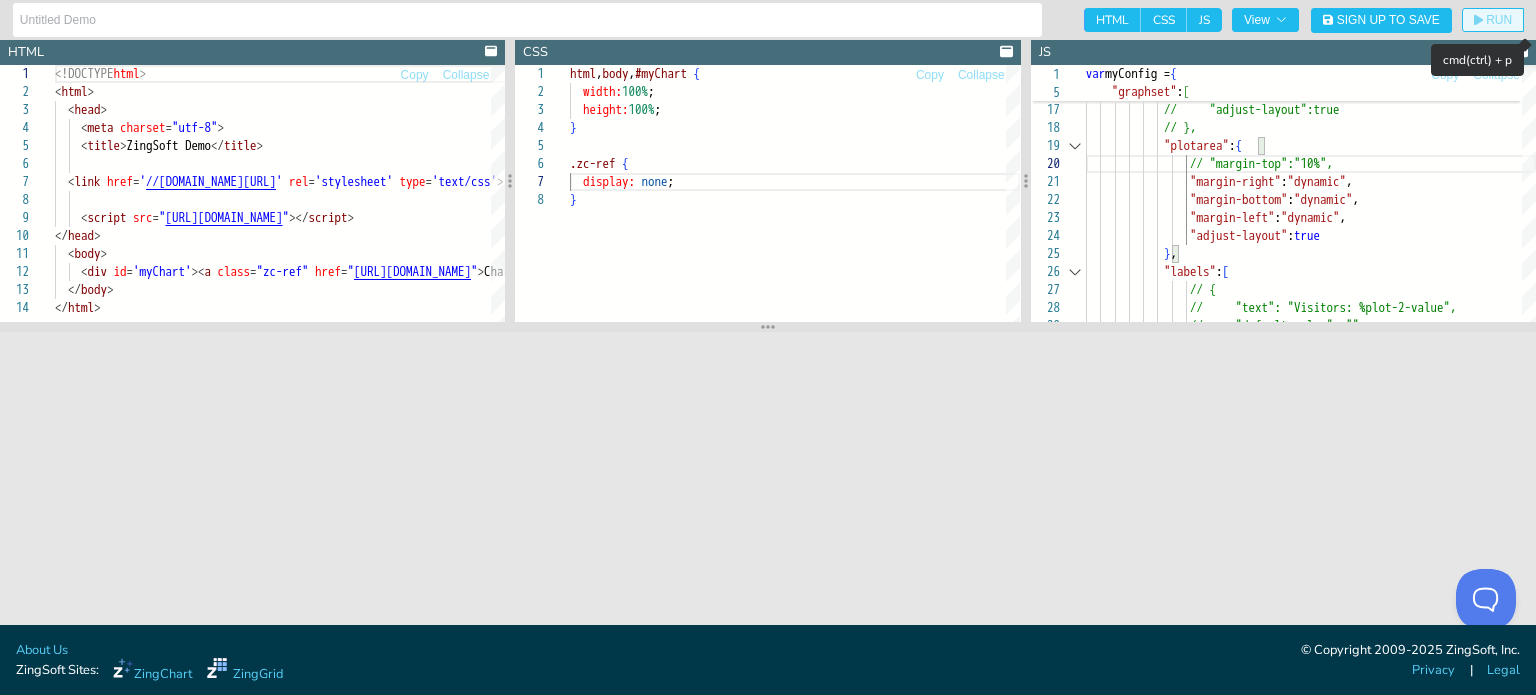 click on "RUN" at bounding box center [1493, 20] 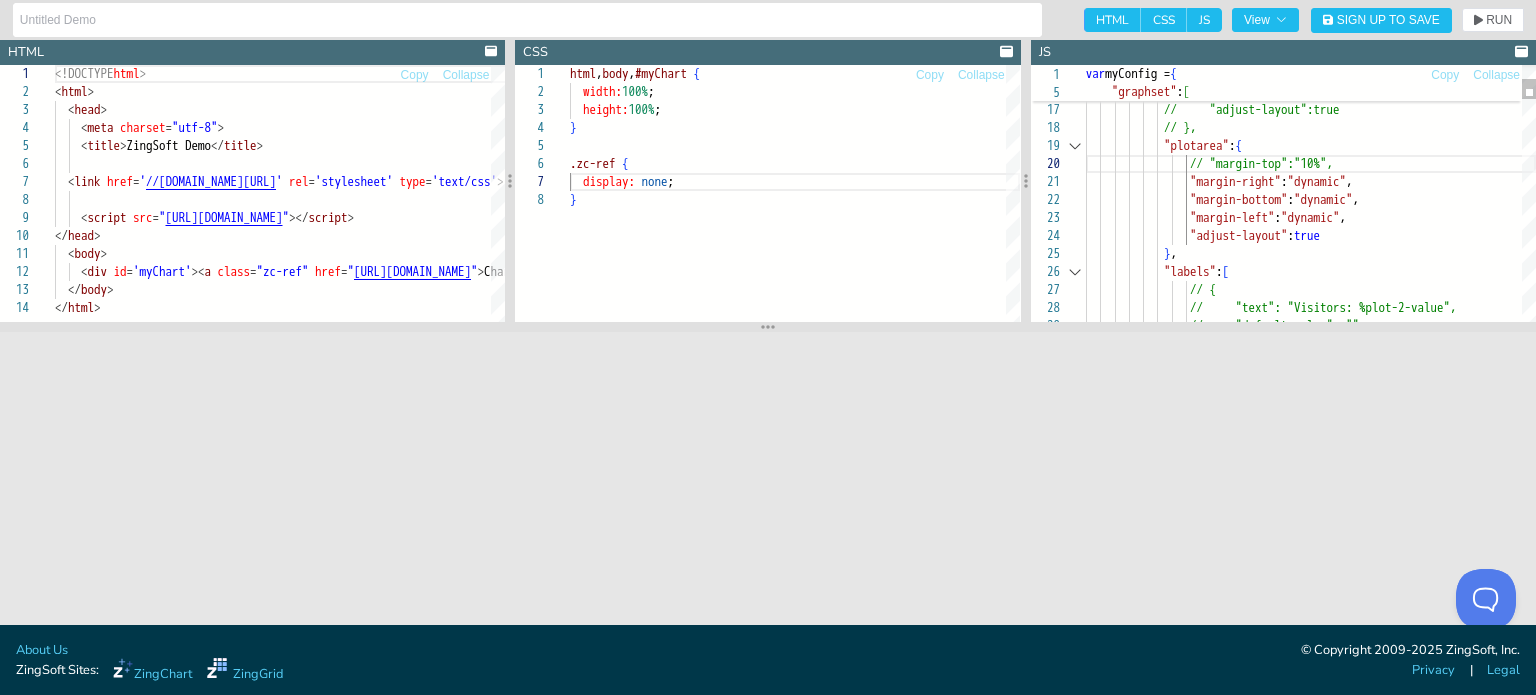 click on "//     "height": "25px",              //     "adjust-layout":true              // },              "plotarea" :  {                  // "margin-top":"10%",                  "margin-right" : "dynamic" ,                  "margin-bottom" : "dynamic" ,                  "margin-left" : "dynamic" ,                  "adjust-layout" : true              } ,              "labels" :  [                  // {                  //     "text": "Visitors: %plot-2-value",                  //     "default-value": "",              //     "font-size": "24px"," at bounding box center [1311, 2065] 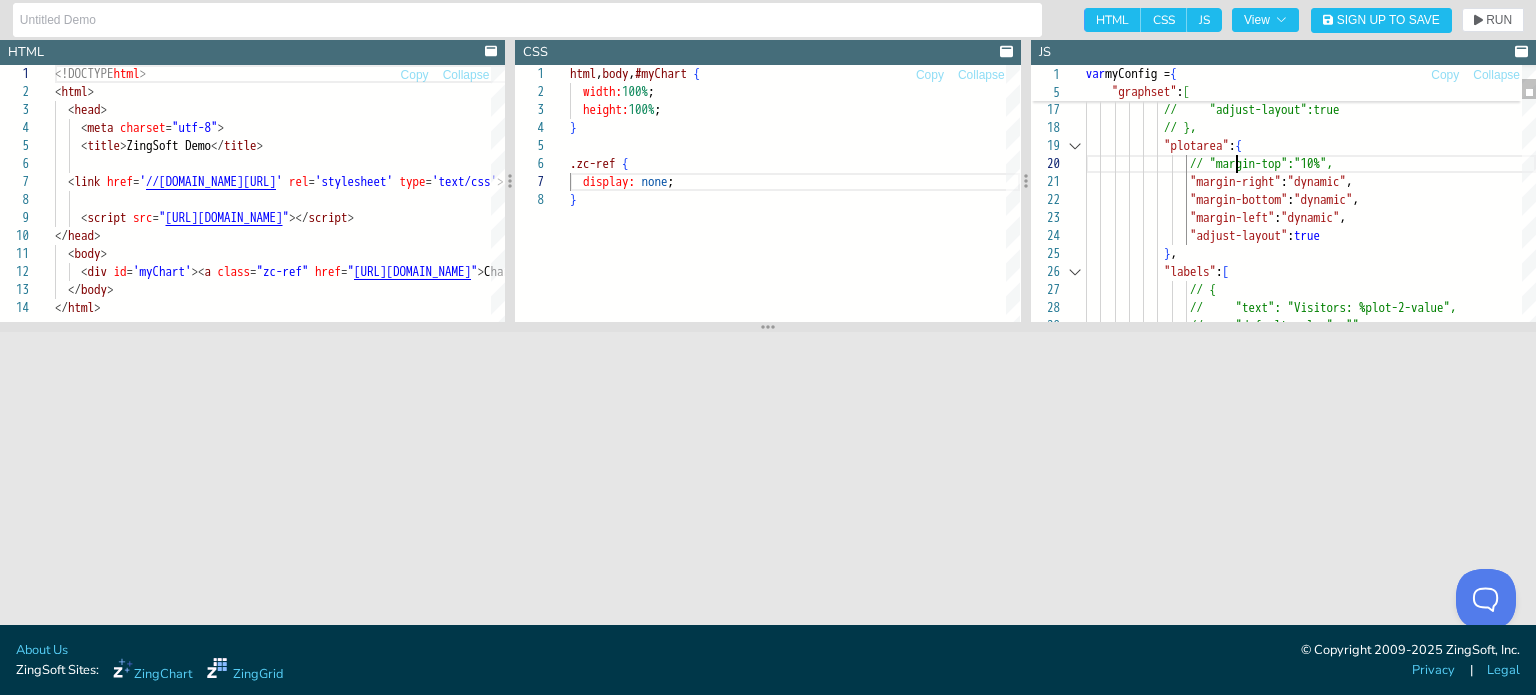 scroll, scrollTop: 125, scrollLeft: 142, axis: both 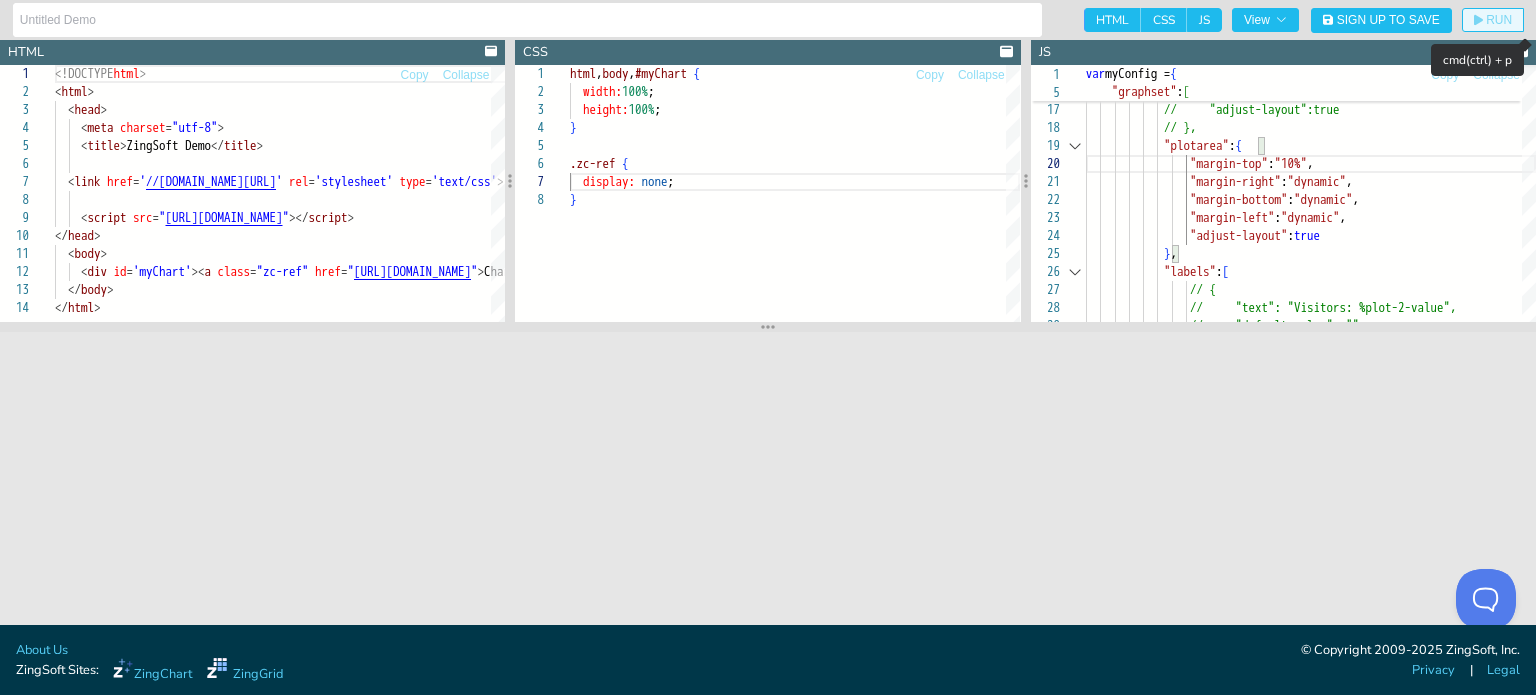 click on "RUN" 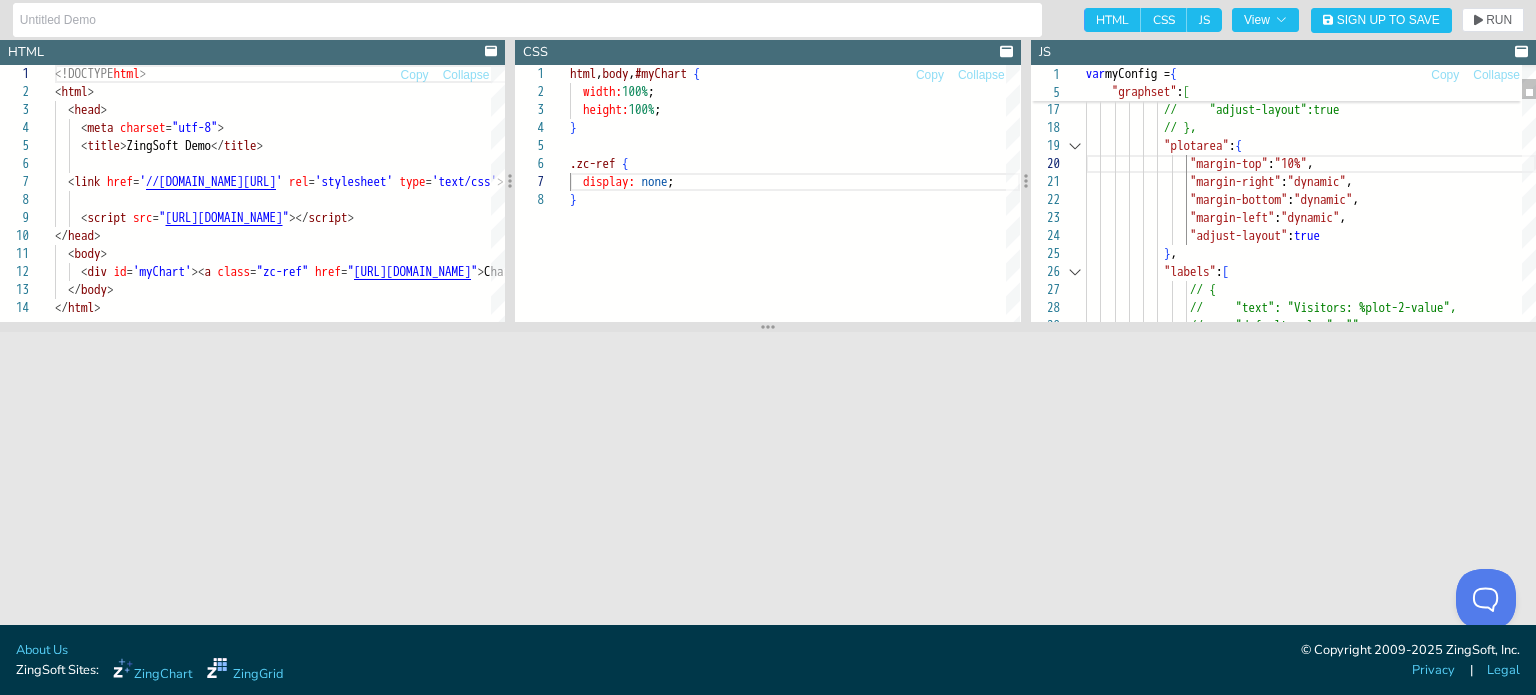click on "//     "height": "25px",              //     "adjust-layout":true              // },              "plotarea" :  {                  "margin-top" : "10%" ,                  "margin-right" : "dynamic" ,                  "margin-bottom" : "dynamic" ,                  "margin-left" : "dynamic" ,                  "adjust-layout" : true              } ,              "labels" :  [                  // {                  //     "text": "Visitors: %plot-2-value",                  //     "default-value": "",              //     "font-size": "24px"," at bounding box center (1311, 2065) 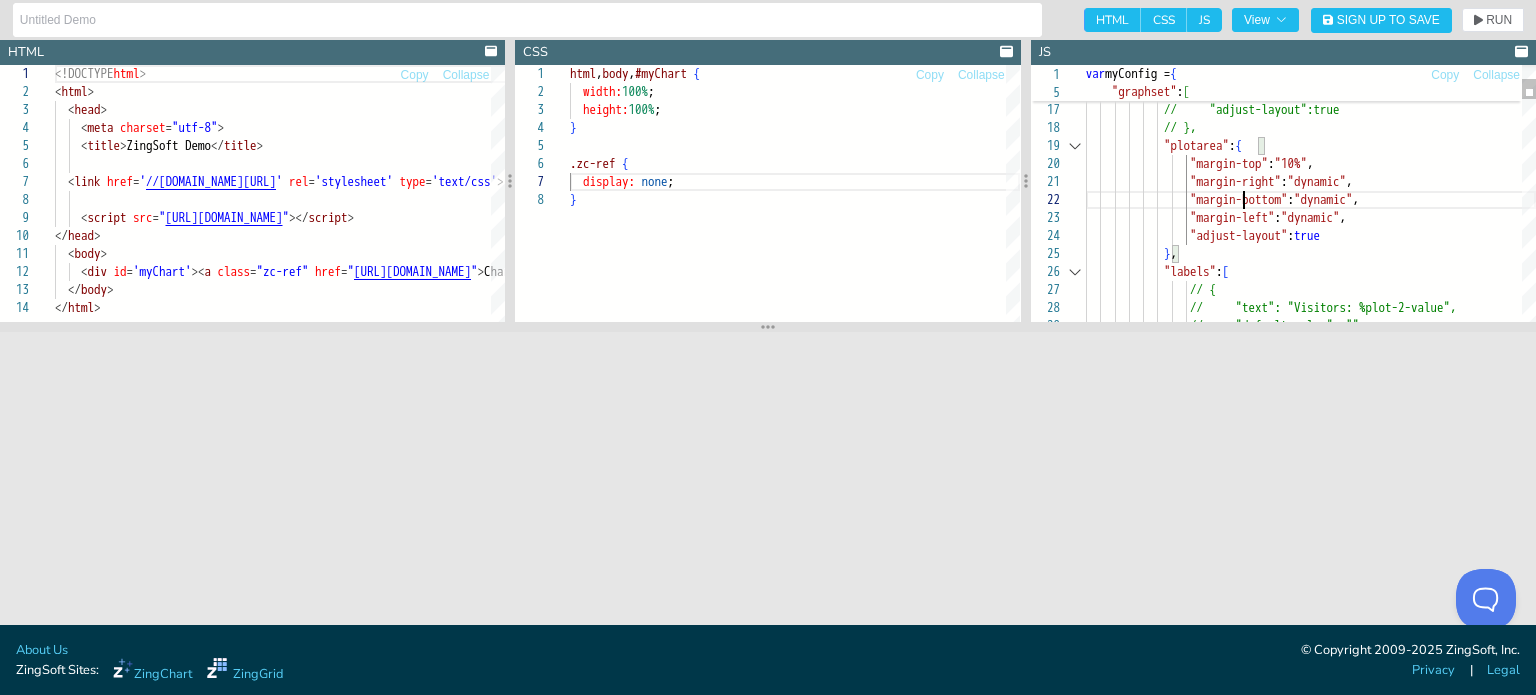scroll, scrollTop: 125, scrollLeft: 128, axis: both 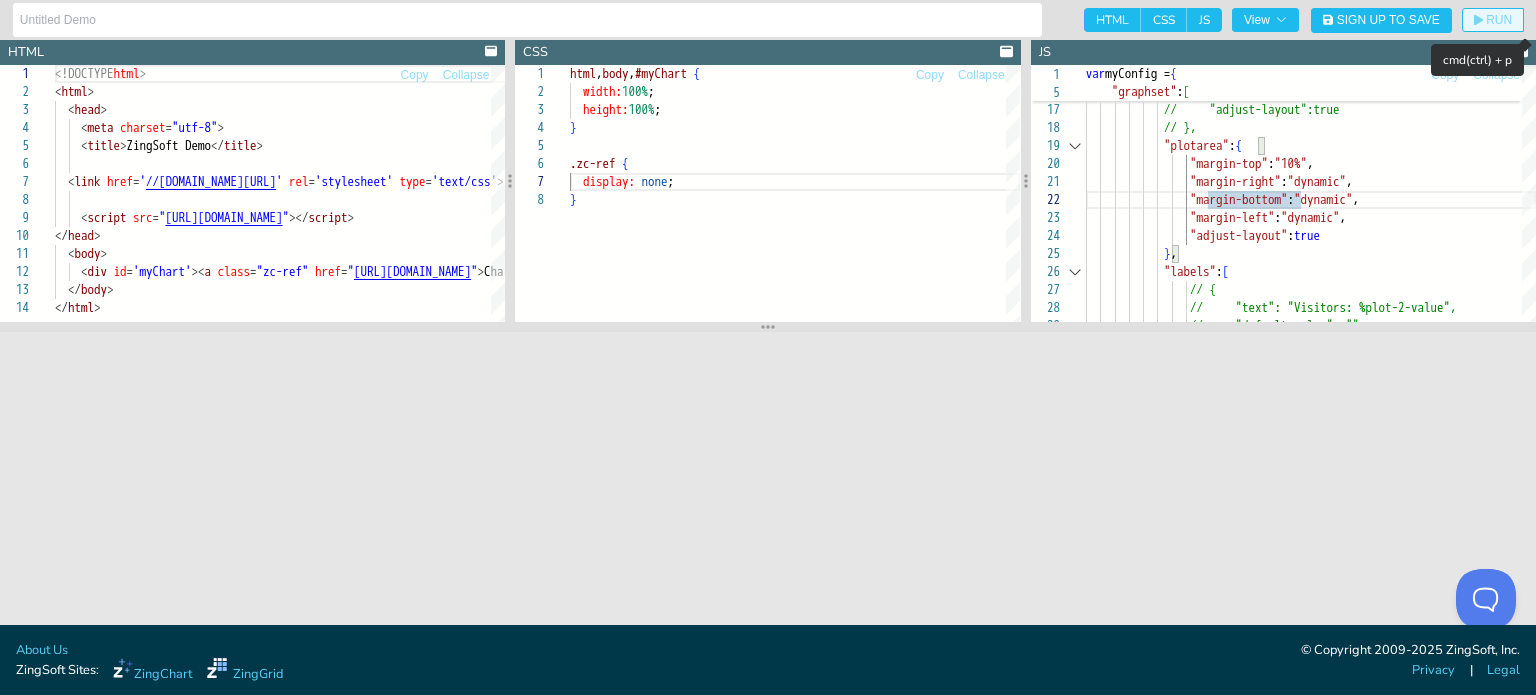 click on "RUN" 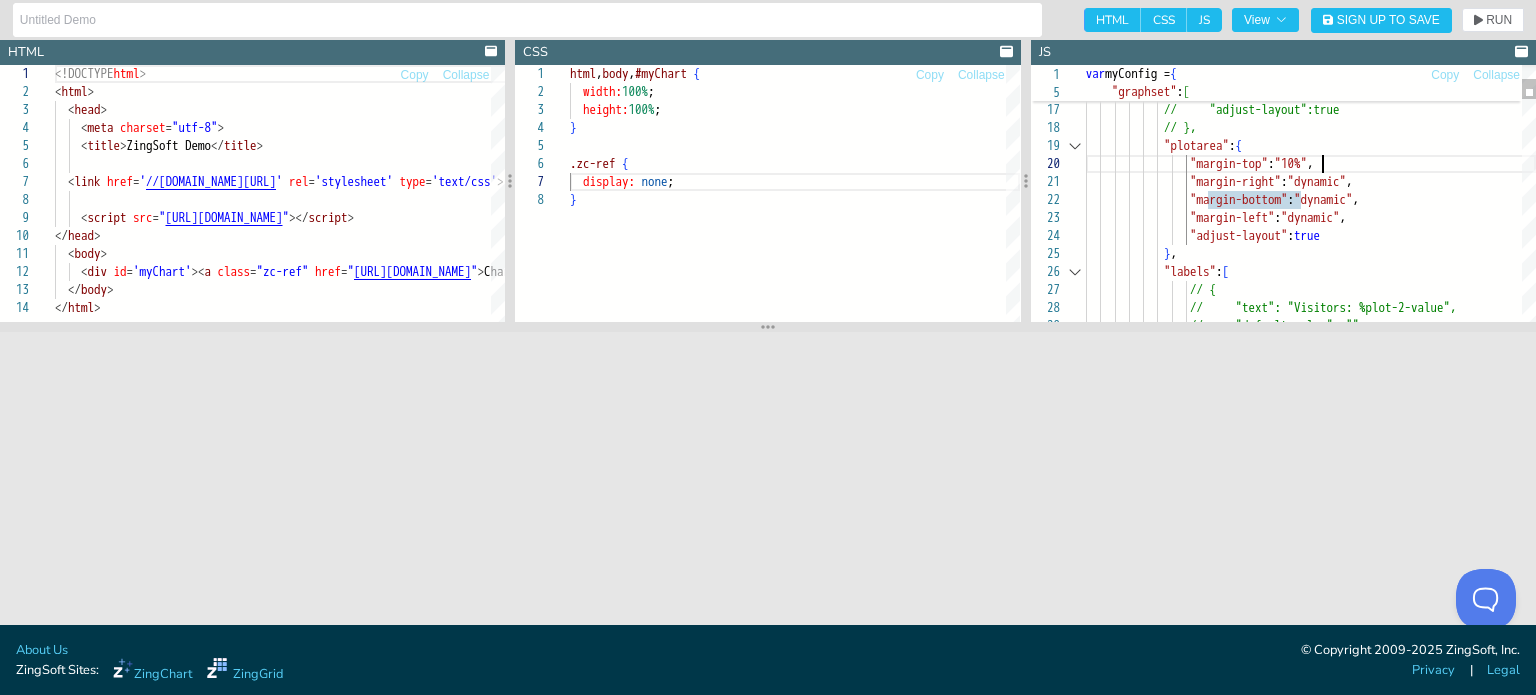 click on "//     "height": "25px",              //     "adjust-layout":true              // },              "plotarea" :  {                  "margin-top" : "10%" ,                  "margin-right" : "dynamic" ,                  "margin-bottom" : "dynamic" ,                  "margin-left" : "dynamic" ,                  "adjust-layout" : true              } ,              "labels" :  [                  // {                  //     "text": "Visitors: %plot-2-value",                  //     "default-value": "",              //     "font-size": "24px"," at bounding box center [1311, 2065] 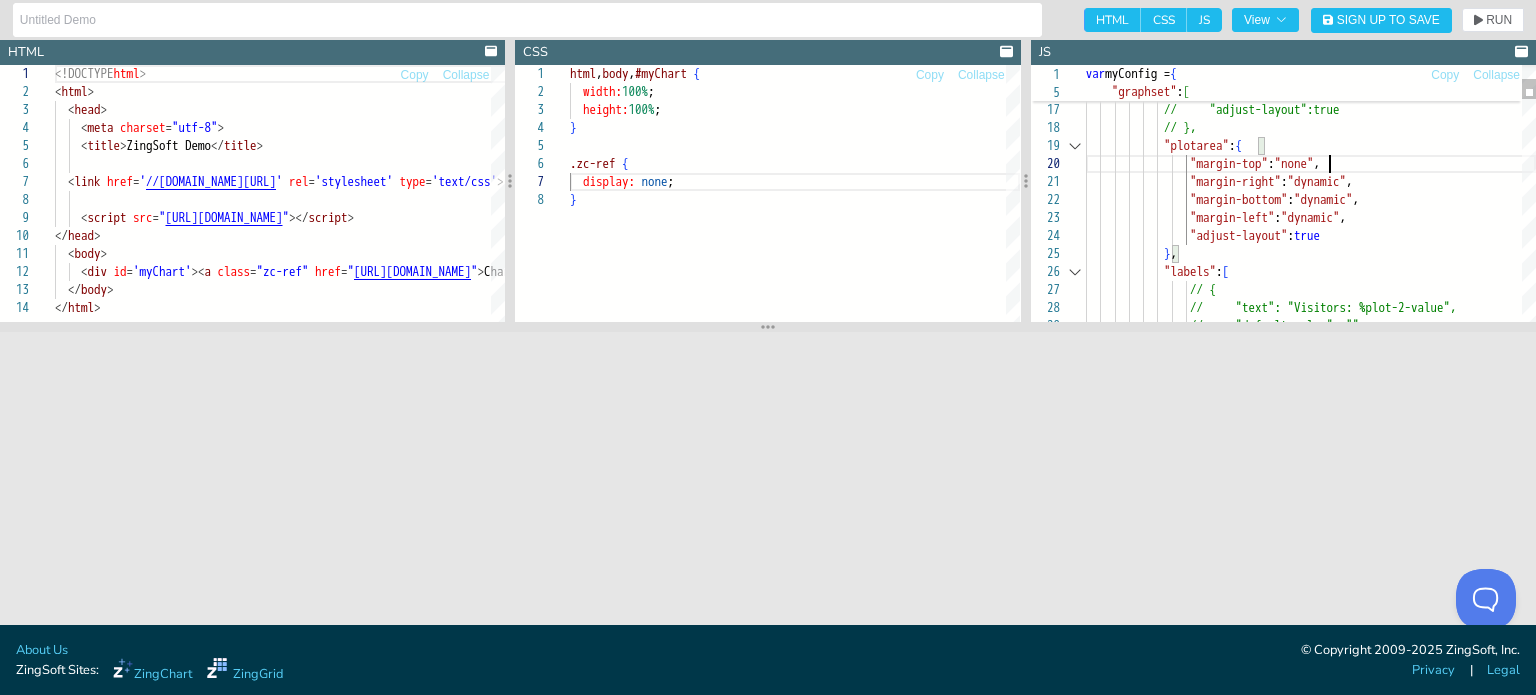 scroll, scrollTop: 162, scrollLeft: 242, axis: both 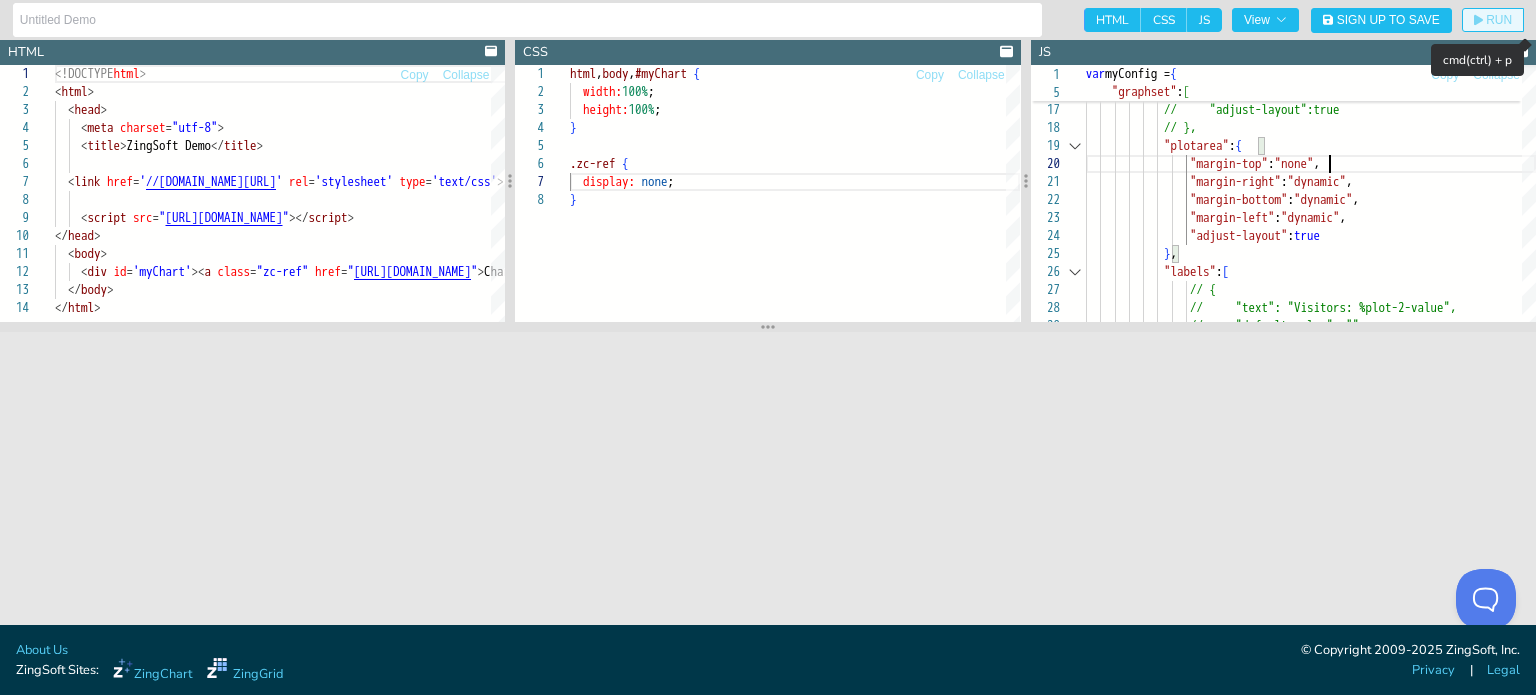 click on "RUN" 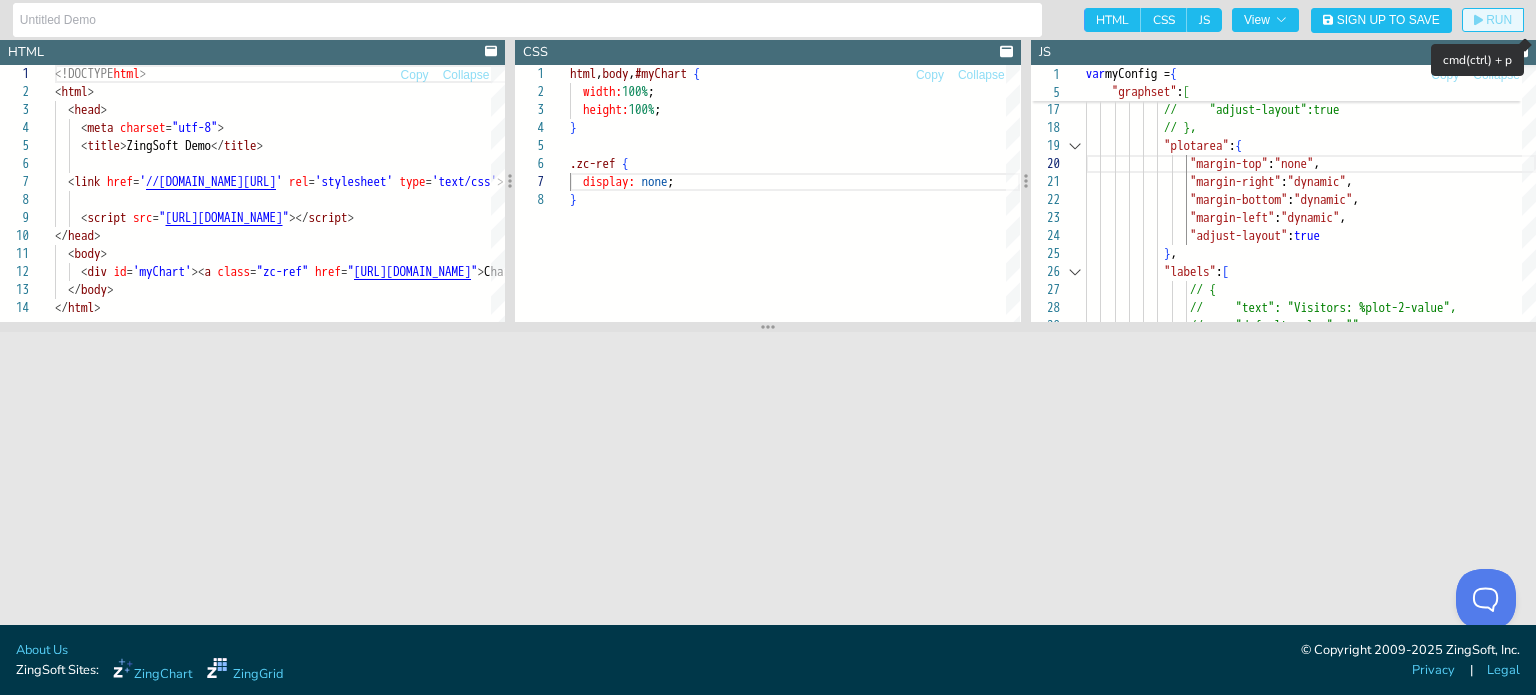 click on "RUN" at bounding box center [1493, 20] 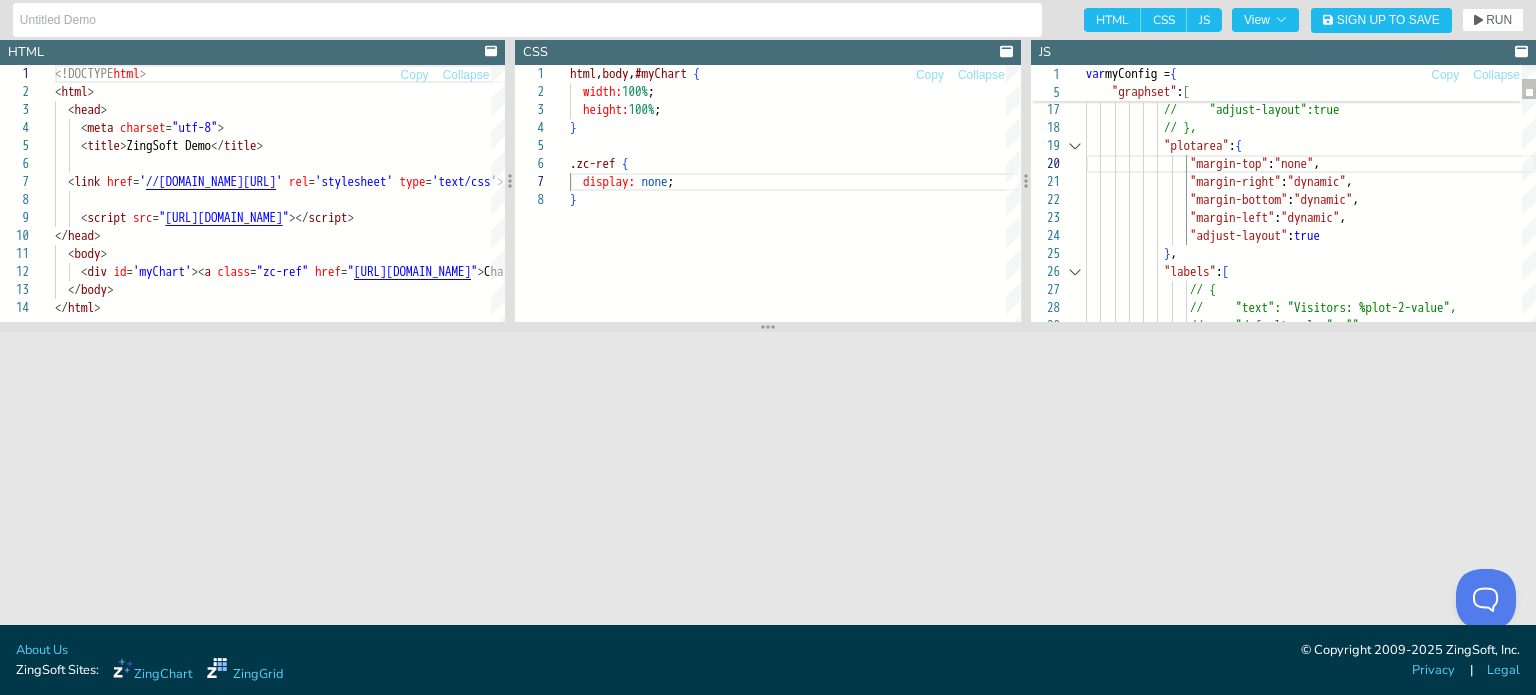 click on "//     "height": "25px",              //     "adjust-layout":true              // },              "plotarea" :  {                  "margin-top" : "none" ,                  "margin-right" : "dynamic" ,                  "margin-bottom" : "dynamic" ,                  "margin-left" : "dynamic" ,                  "adjust-layout" : true              } ,              "labels" :  [                  // {                  //     "text": "Visitors: %plot-2-value",                  //     "default-value": "",              //     "font-size": "24px"," at bounding box center (1311, 2065) 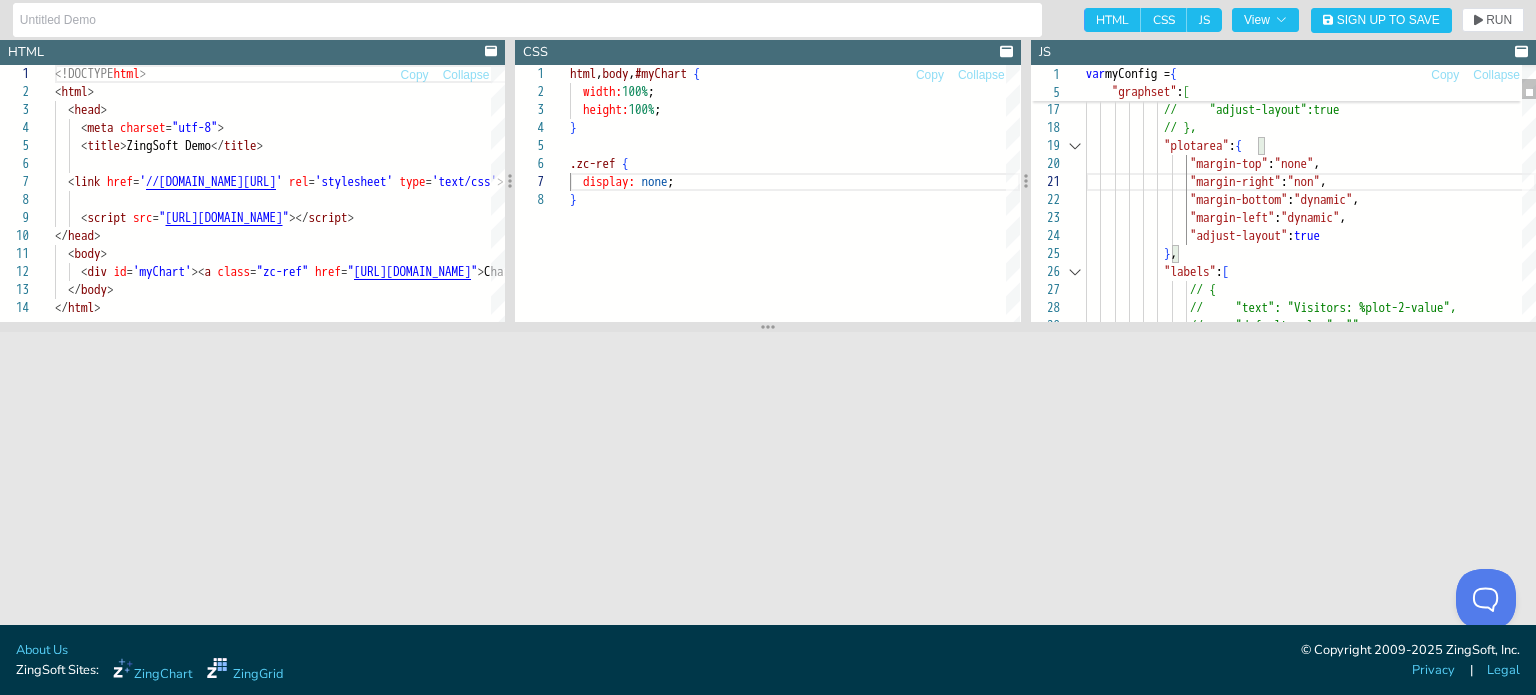 scroll, scrollTop: 16, scrollLeft: 256, axis: both 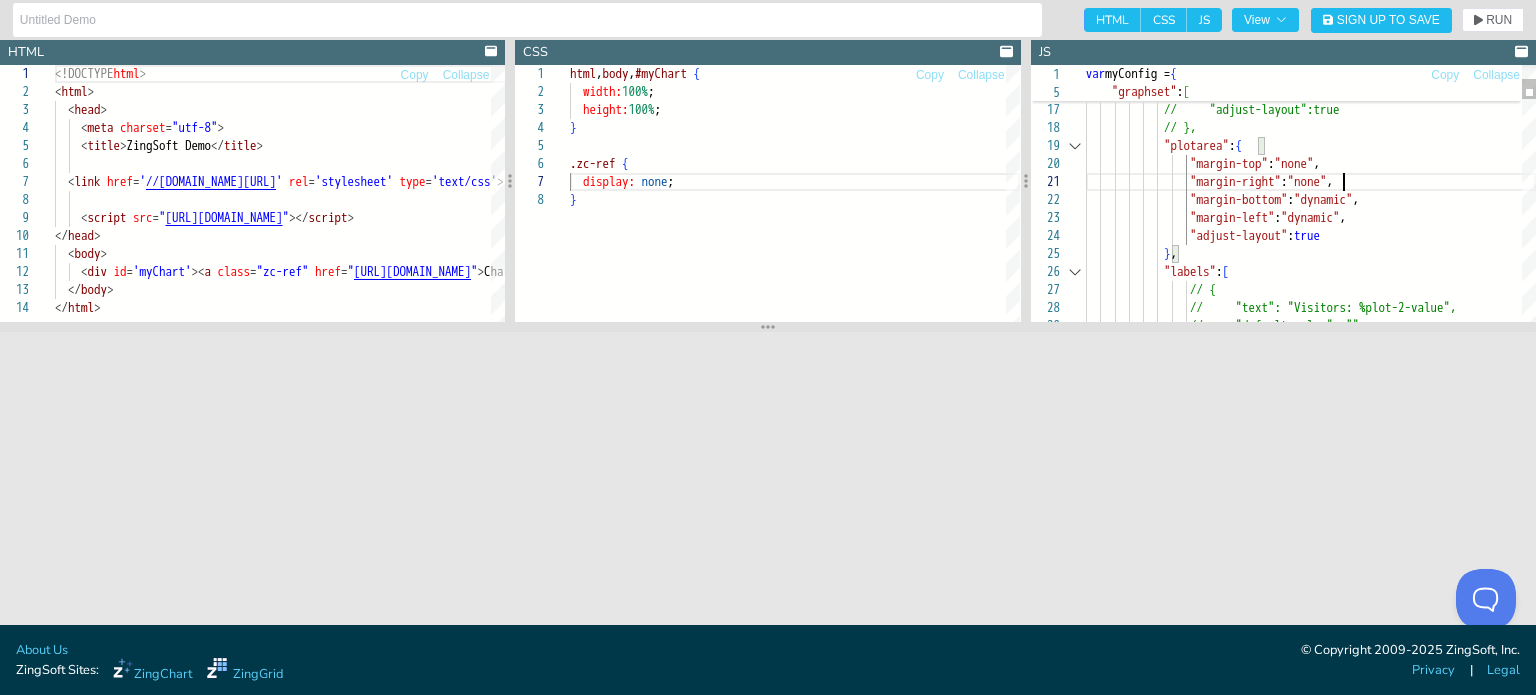 click on "//     "height": "25px",              //     "adjust-layout":true              // },              "plotarea" :  {                  "margin-top" : "none" ,                  "margin-right" : "none" ,                  "margin-bottom" : "dynamic" ,                  "margin-left" : "dynamic" ,                  "adjust-layout" : true              } ,              "labels" :  [                  // {                  //     "text": "Visitors: %plot-2-value",                  //     "default-value": "",              //     "font-size": "24px"," at bounding box center [1311, 2065] 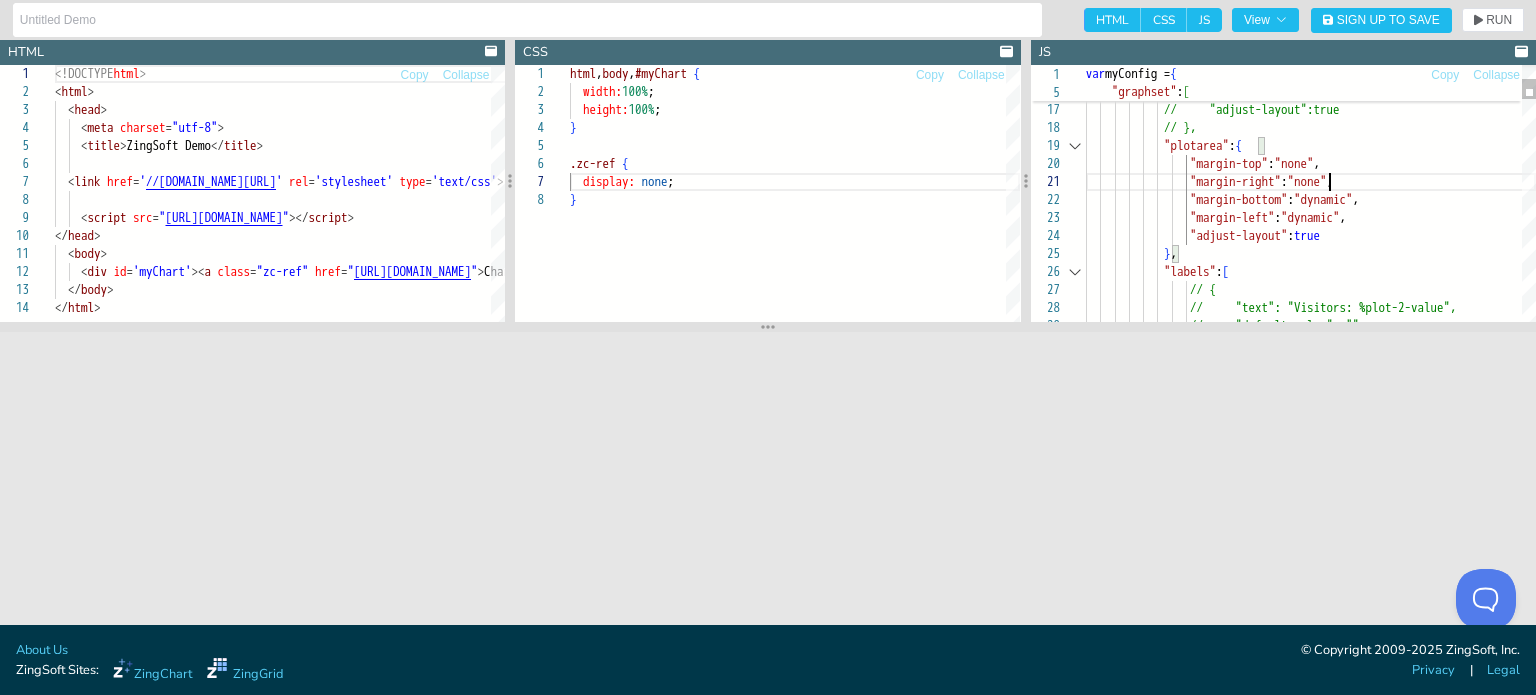 click on "//     "height": "25px",              //     "adjust-layout":true              // },              "plotarea" :  {                  "margin-top" : "none" ,                  "margin-right" : "none" ,                  "margin-bottom" : "dynamic" ,                  "margin-left" : "dynamic" ,                  "adjust-layout" : true              } ,              "labels" :  [                  // {                  //     "text": "Visitors: %plot-2-value",                  //     "default-value": "",              //     "font-size": "24px"," at bounding box center [1311, 2065] 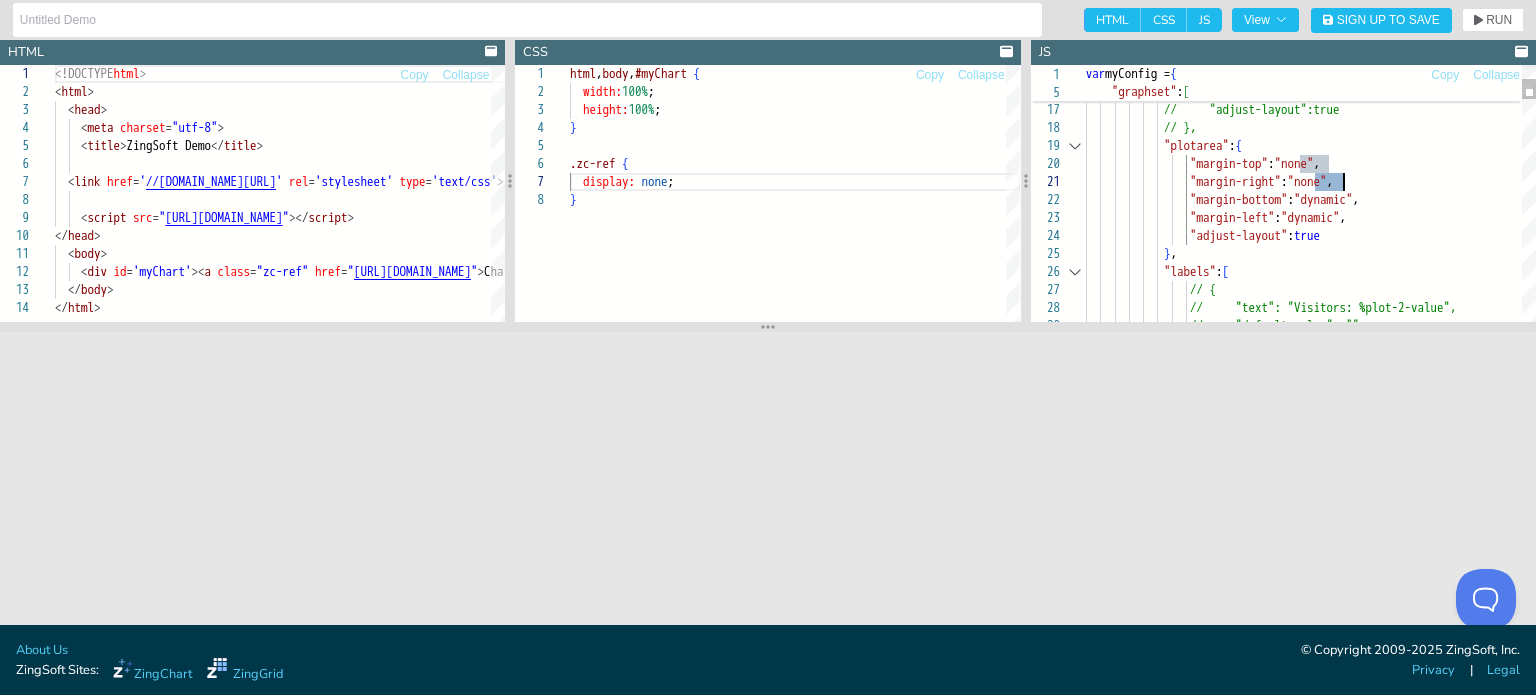 click on "//     "height": "25px",              //     "adjust-layout":true              // },              "plotarea" :  {                  "margin-top" : "none" ,                  "margin-right" : "none" ,                  "margin-bottom" : "dynamic" ,                  "margin-left" : "dynamic" ,                  "adjust-layout" : true              } ,              "labels" :  [                  // {                  //     "text": "Visitors: %plot-2-value",                  //     "default-value": "",              //     "font-size": "24px"," at bounding box center (1311, 2065) 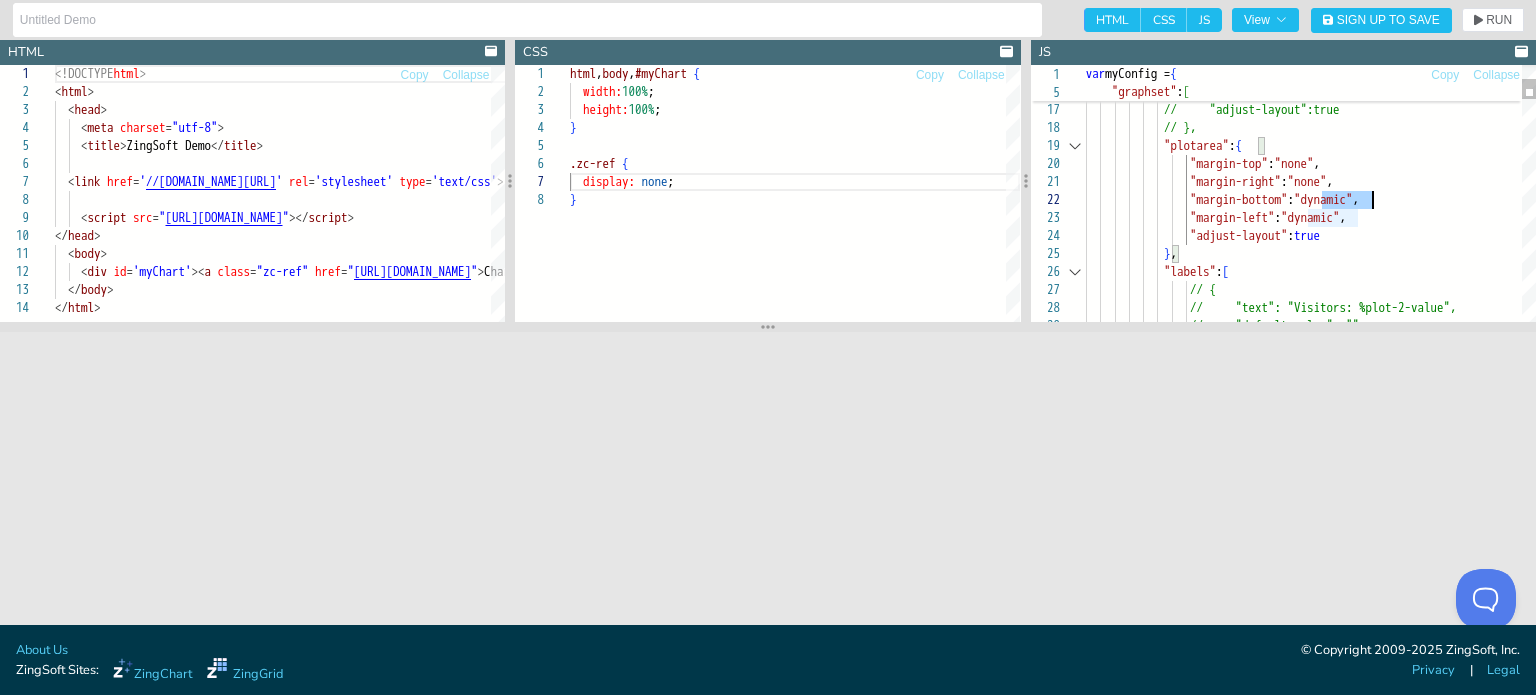 click on "//     "height": "25px",              //     "adjust-layout":true              // },              "plotarea" :  {                  "margin-top" : "none" ,                  "margin-right" : "none" ,                  "margin-bottom" : "dynamic" ,                  "margin-left" : "dynamic" ,                  "adjust-layout" : true              } ,              "labels" :  [                  // {                  //     "text": "Visitors: %plot-2-value",                  //     "default-value": "",              //     "font-size": "24px"," at bounding box center (1311, 2065) 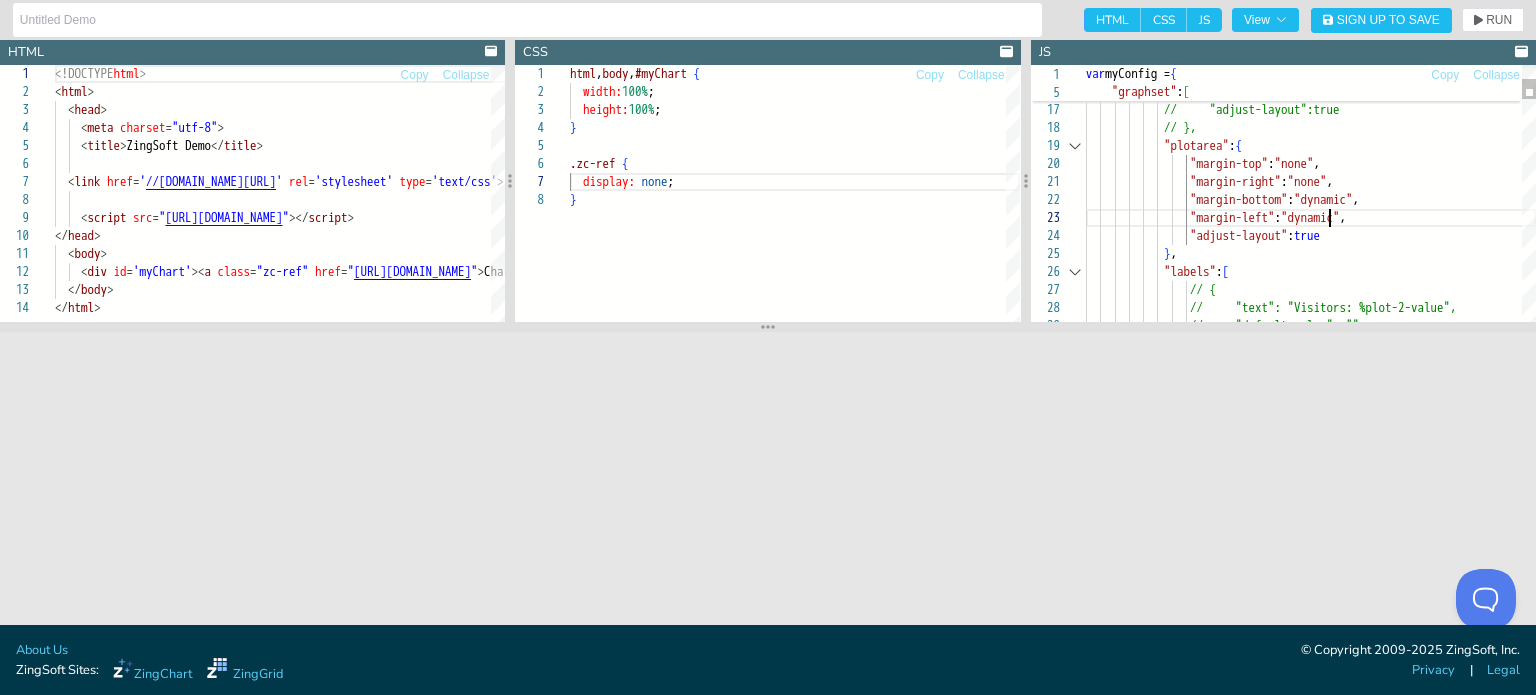 click on "//     "height": "25px",              //     "adjust-layout":true              // },              "plotarea" :  {                  "margin-top" : "none" ,                  "margin-right" : "none" ,                  "margin-bottom" : "dynamic" ,                  "margin-left" : "dynamic" ,                  "adjust-layout" : true              } ,              "labels" :  [                  // {                  //     "text": "Visitors: %plot-2-value",                  //     "default-value": "",              //     "font-size": "24px"," at bounding box center (1311, 2065) 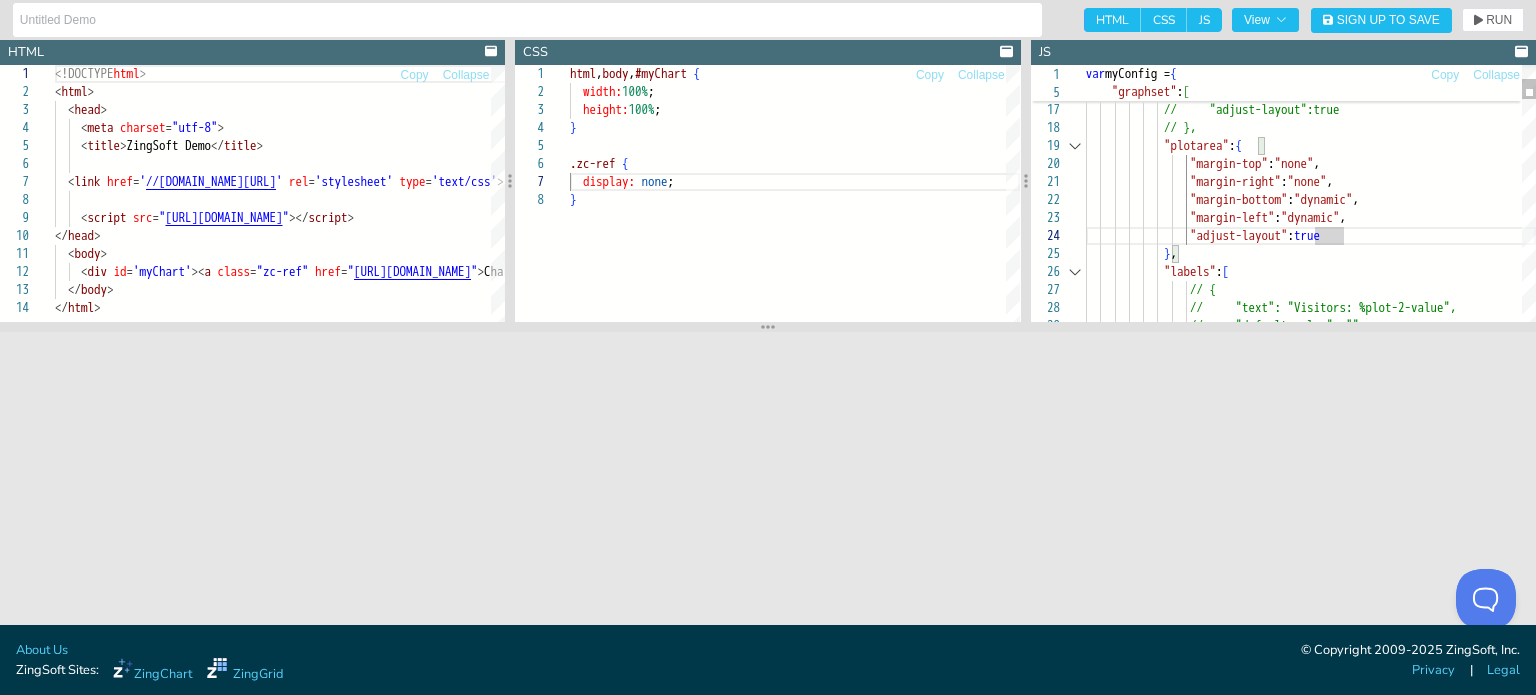 click on "//     "height": "25px",              //     "adjust-layout":true              // },              "plotarea" :  {                  "margin-top" : "none" ,                  "margin-right" : "none" ,                  "margin-bottom" : "dynamic" ,                  "margin-left" : "dynamic" ,                  "adjust-layout" : true              } ,              "labels" :  [                  // {                  //     "text": "Visitors: %plot-2-value",                  //     "default-value": "",              //     "font-size": "24px"," at bounding box center (1311, 2065) 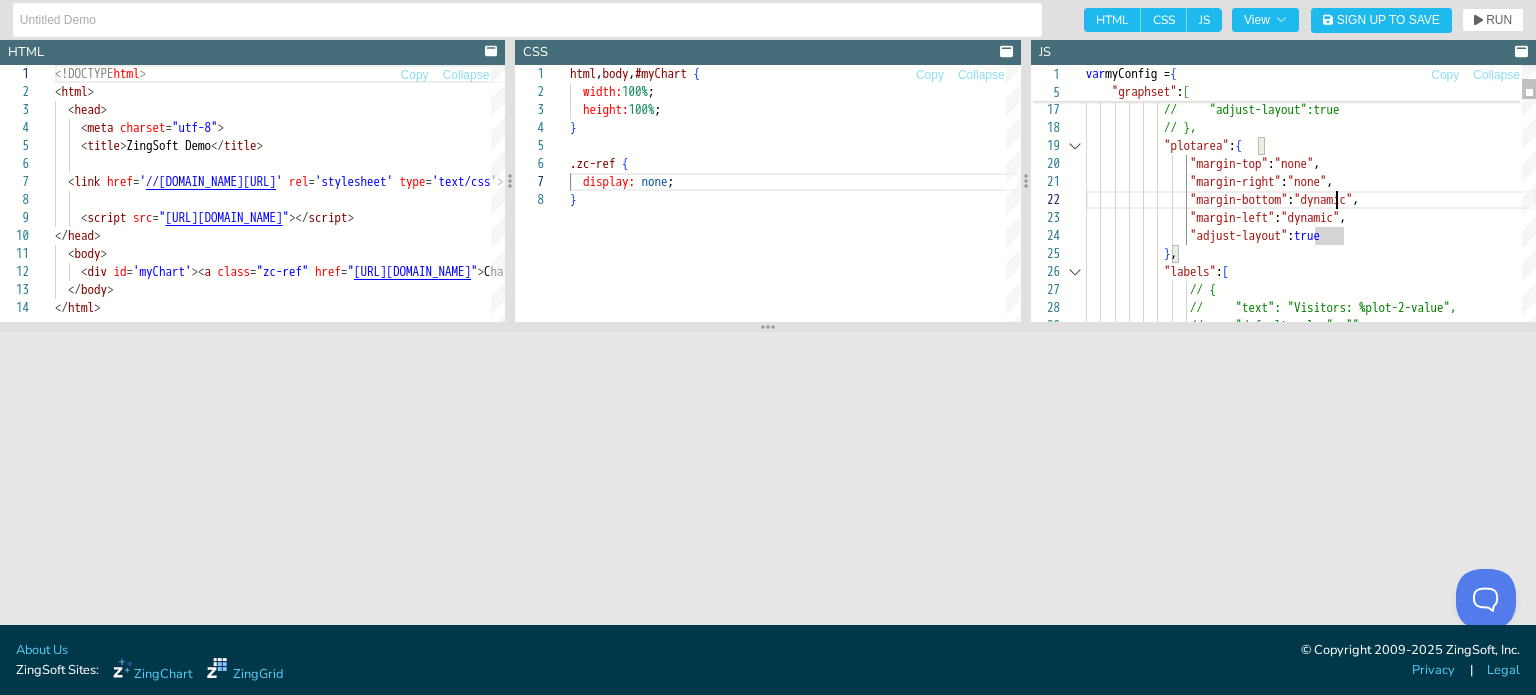 click on "//     "height": "25px",              //     "adjust-layout":true              // },              "plotarea" :  {                  "margin-top" : "none" ,                  "margin-right" : "none" ,                  "margin-bottom" : "dynamic" ,                  "margin-left" : "dynamic" ,                  "adjust-layout" : true              } ,              "labels" :  [                  // {                  //     "text": "Visitors: %plot-2-value",                  //     "default-value": "",              //     "font-size": "24px"," at bounding box center (1311, 2065) 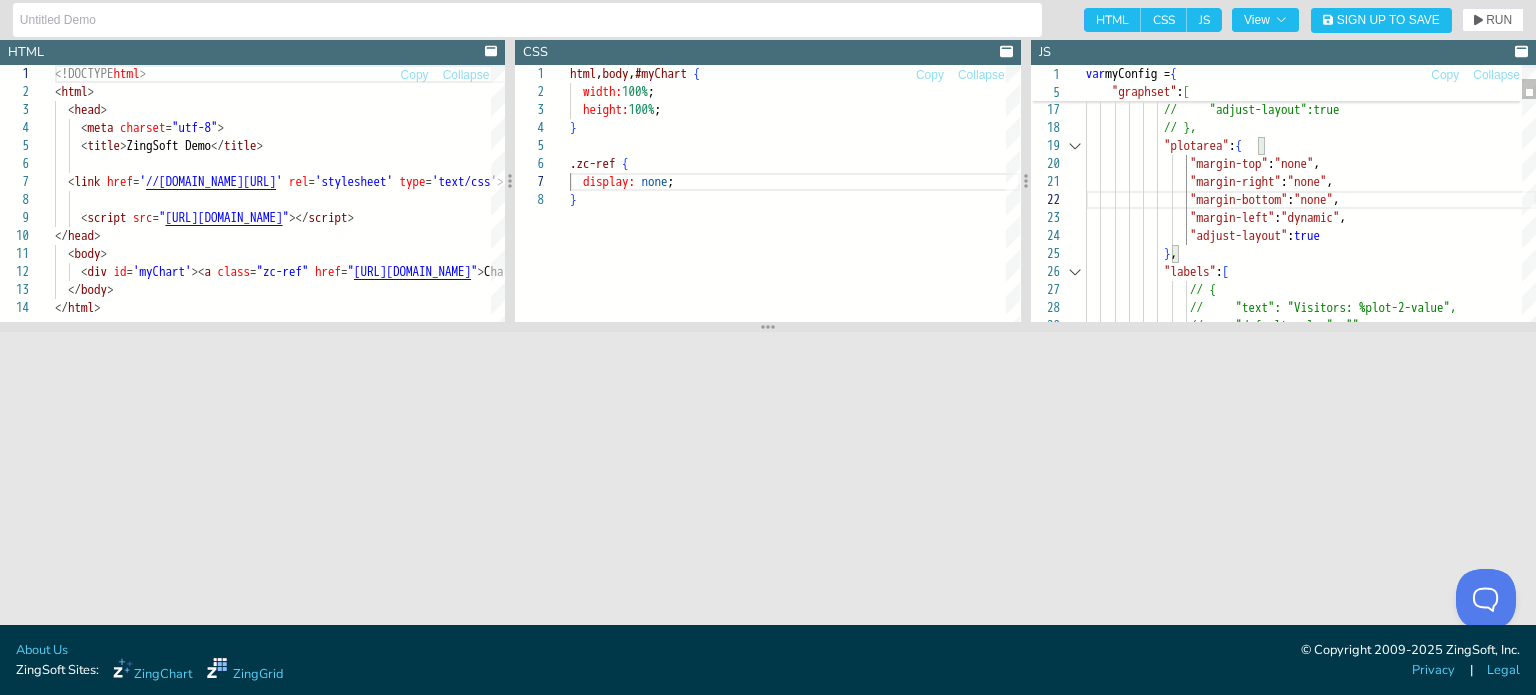 click on "//     "height": "25px",              //     "adjust-layout":true              // },              "plotarea" :  {                  "margin-top" : "none" ,                  "margin-right" : "none" ,                  "margin-bottom" : "none" ,                  "margin-left" : "dynamic" ,                  "adjust-layout" : true              } ,              "labels" :  [                  // {                  //     "text": "Visitors: %plot-2-value",                  //     "default-value": "",              //     "font-size": "24px"," at bounding box center [1311, 2065] 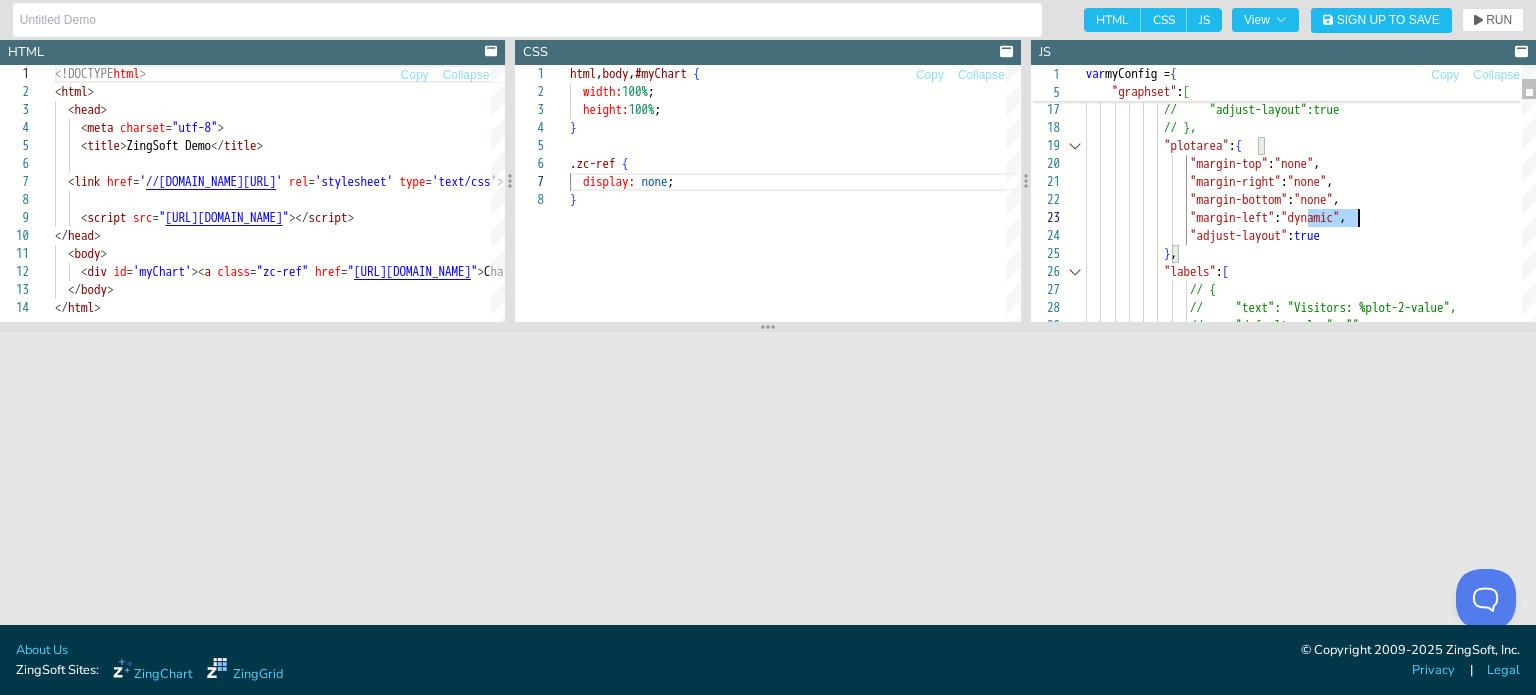 click on "//     "height": "25px",              //     "adjust-layout":true              // },              "plotarea" :  {                  "margin-top" : "none" ,                  "margin-right" : "none" ,                  "margin-bottom" : "none" ,                  "margin-left" : "dynamic" ,                  "adjust-layout" : true              } ,              "labels" :  [                  // {                  //     "text": "Visitors: %plot-2-value",                  //     "default-value": "",              //     "font-size": "24px"," at bounding box center [1311, 2065] 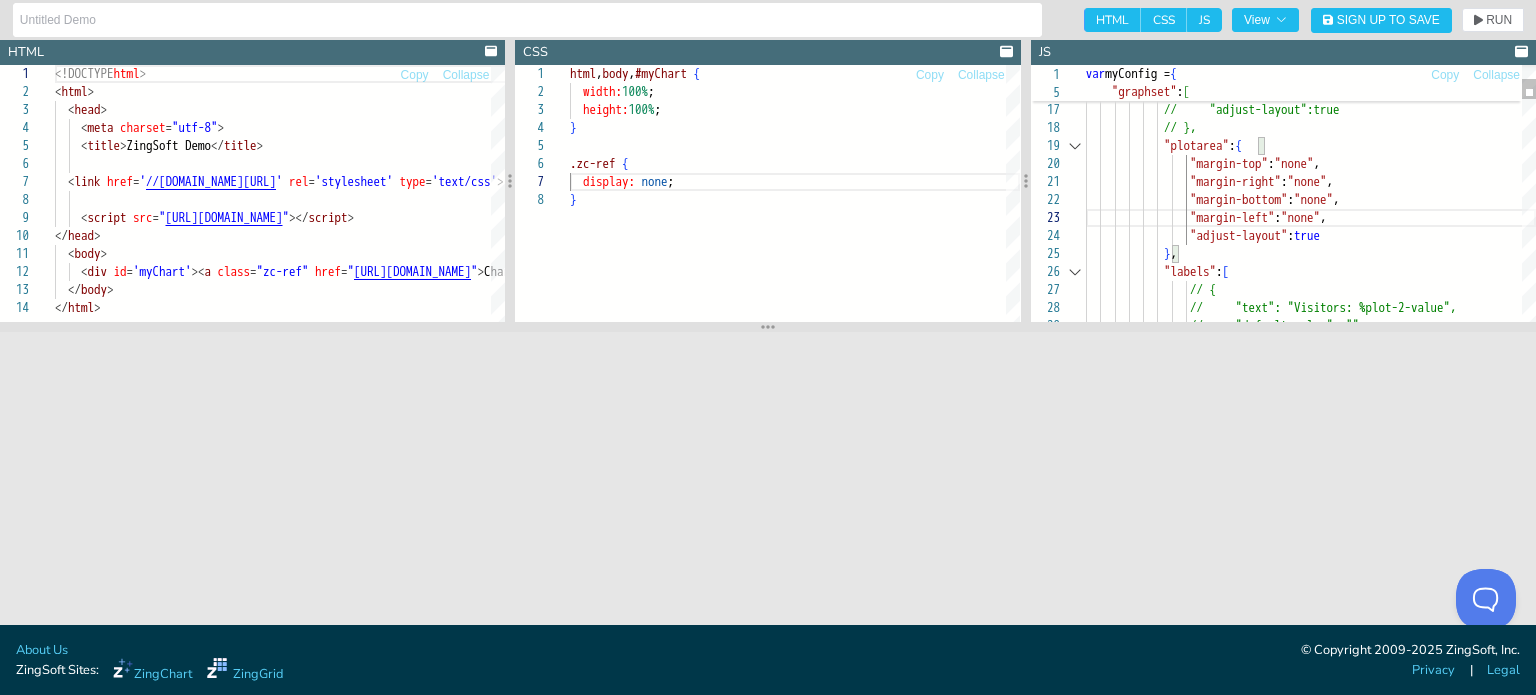 click on "//     "height": "25px",              //     "adjust-layout":true              // },              "plotarea" :  {                  "margin-top" : "none" ,                  "margin-right" : "none" ,                  "margin-bottom" : "none" ,                  "margin-left" : "none" ,                  "adjust-layout" : true              } ,              "labels" :  [                  // {                  //     "text": "Visitors: %plot-2-value",                  //     "default-value": "",              //     "font-size": "24px"," at bounding box center (1311, 2065) 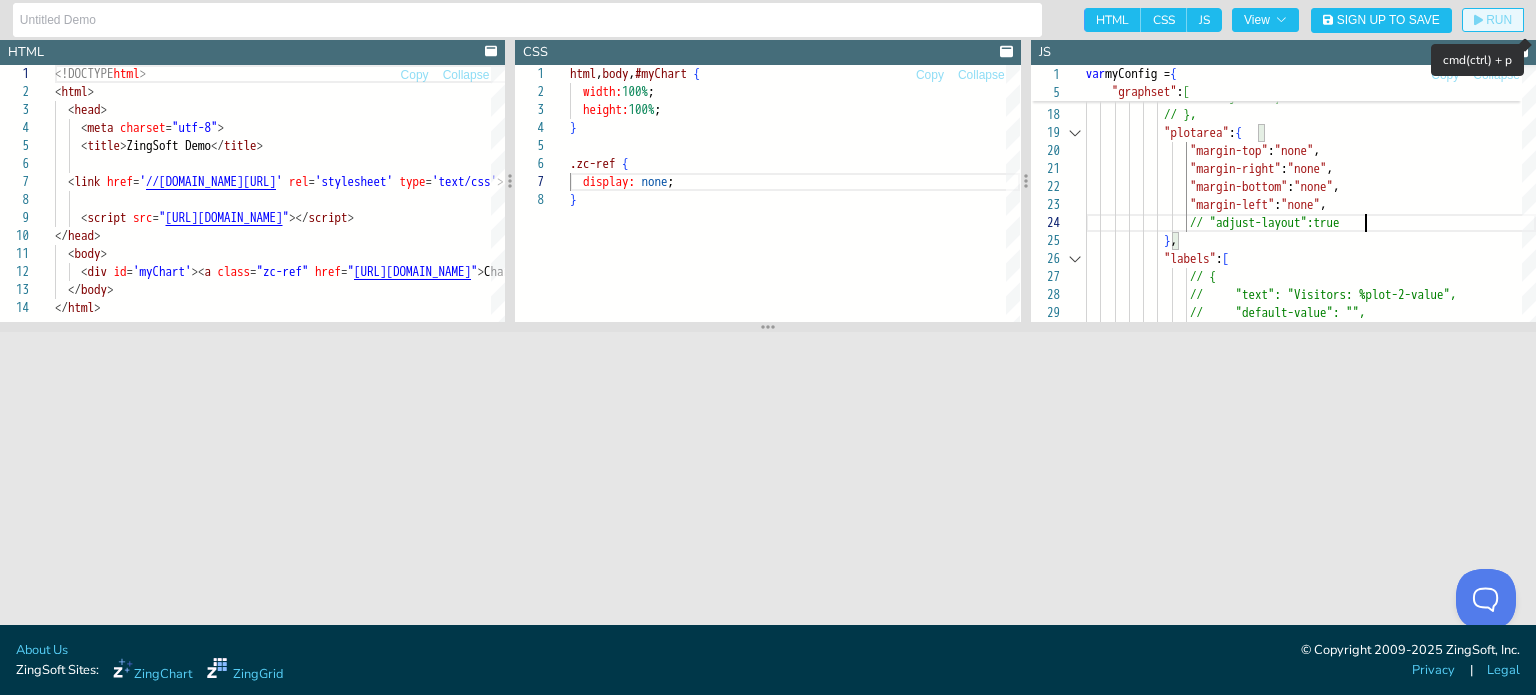 type on ""margin-right":"none",
"margin-bottom":"none",
"margin-left":"none",
// "adjust-layout":true
},
"labels": [
// {
//     "text": "Visitors: %plot-2-value",
//     "default-value": "",
//     "color": "#8da0cb"," 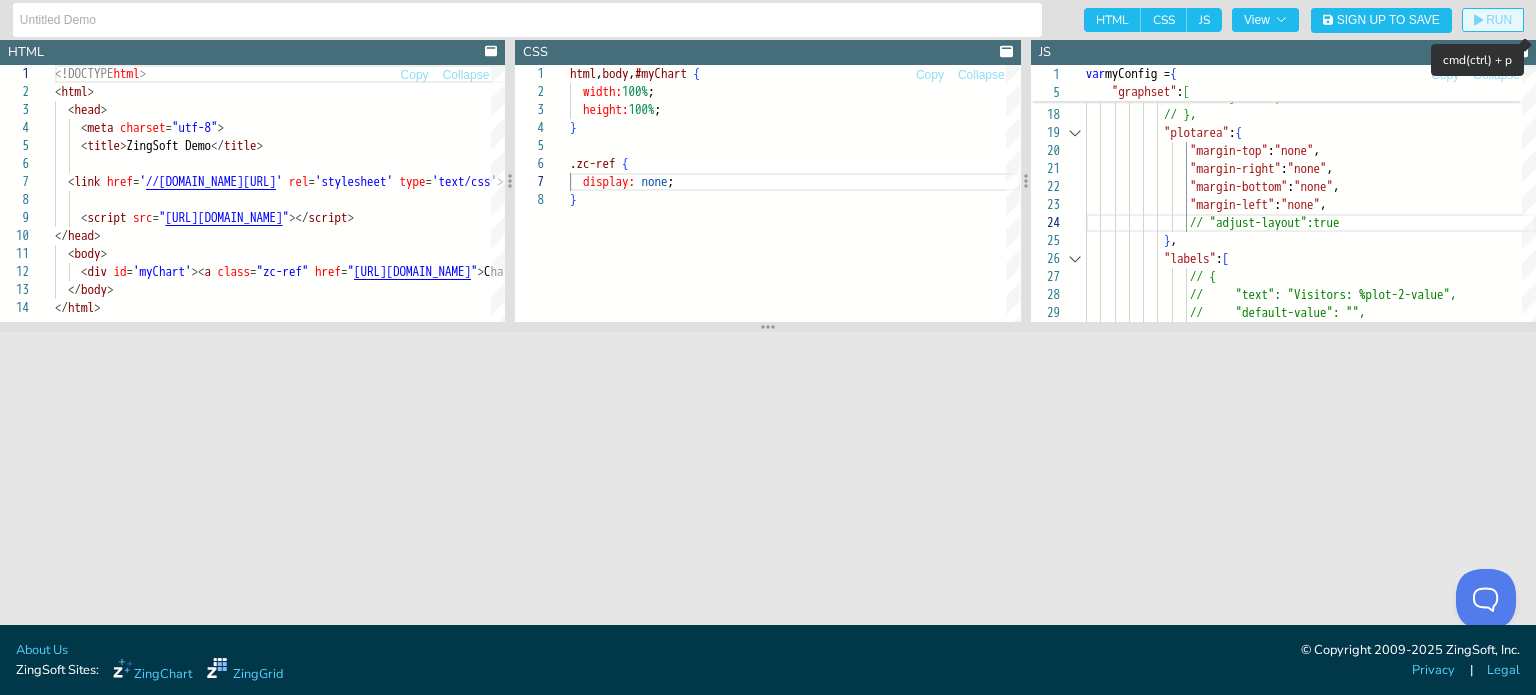 click on "RUN" 